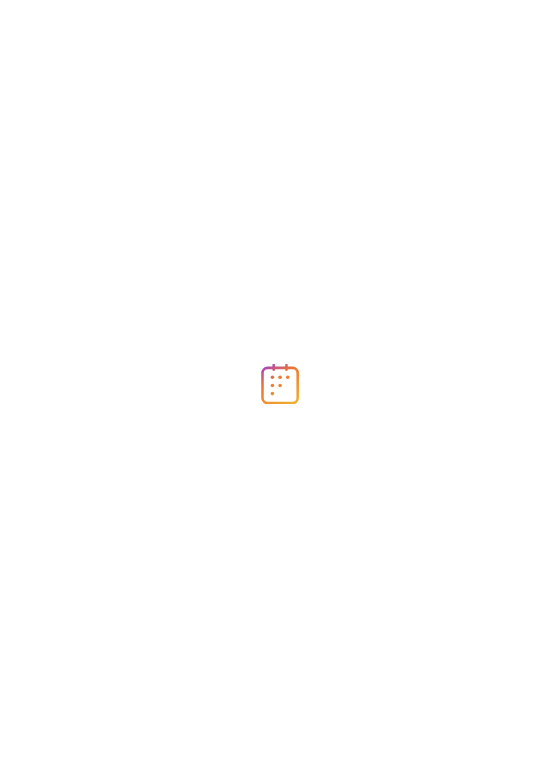 scroll, scrollTop: 0, scrollLeft: 0, axis: both 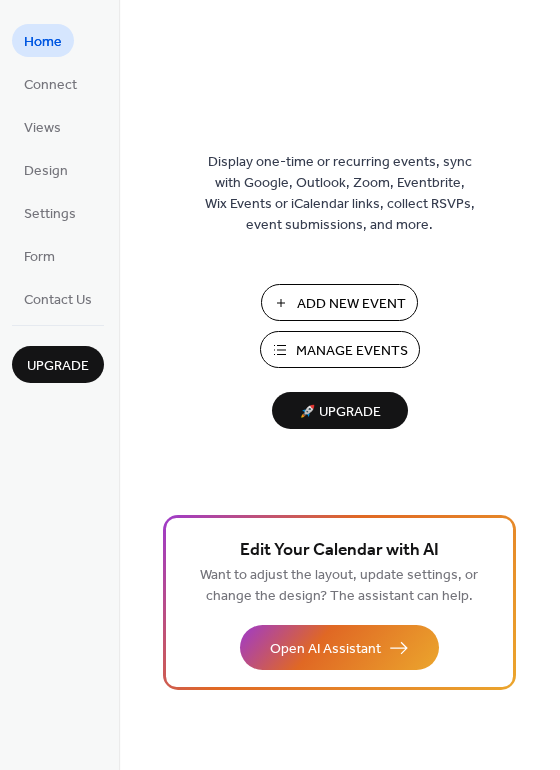 click on "Add New Event" at bounding box center [351, 304] 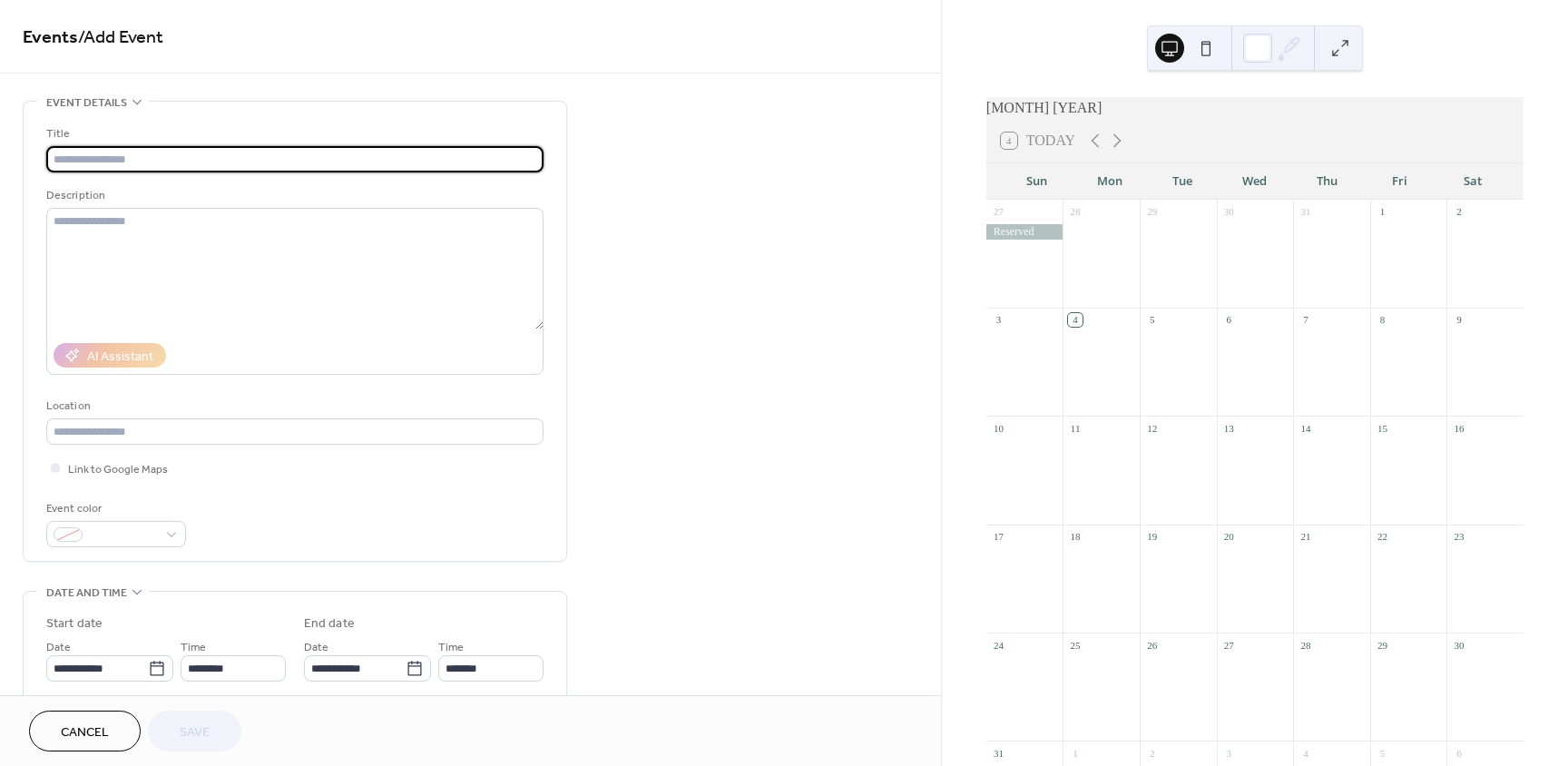scroll, scrollTop: 0, scrollLeft: 0, axis: both 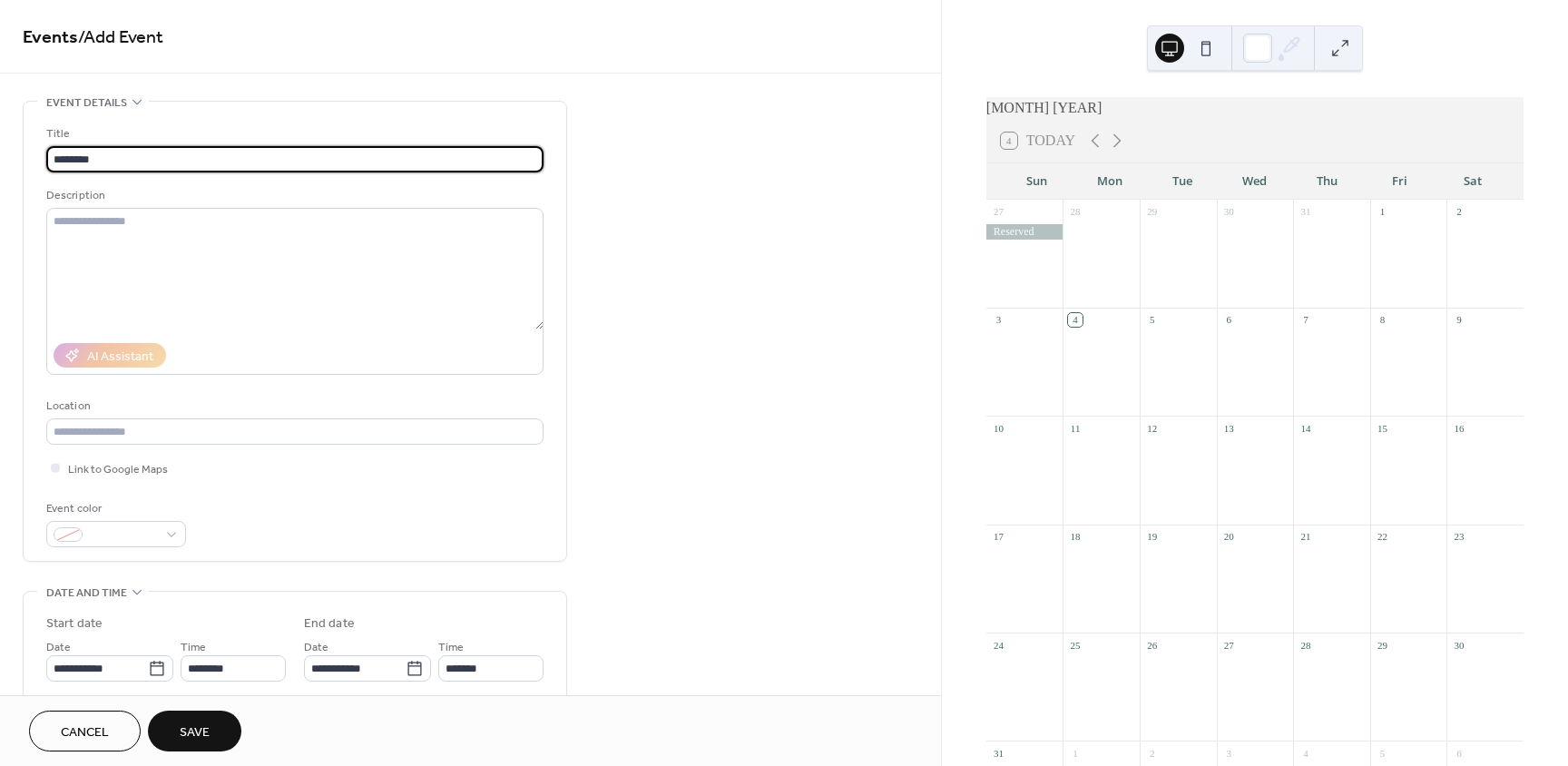 type on "********" 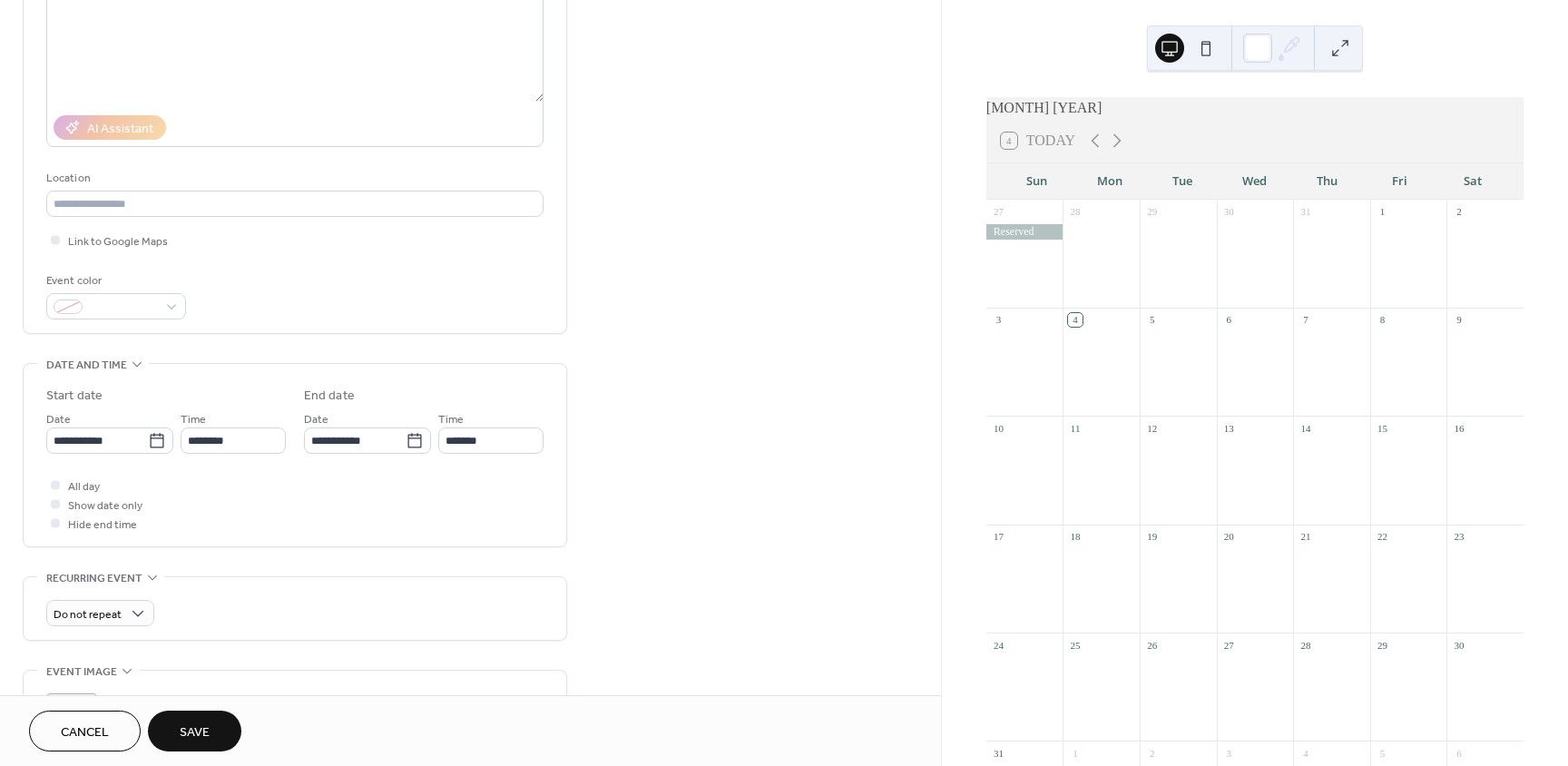 scroll, scrollTop: 272, scrollLeft: 0, axis: vertical 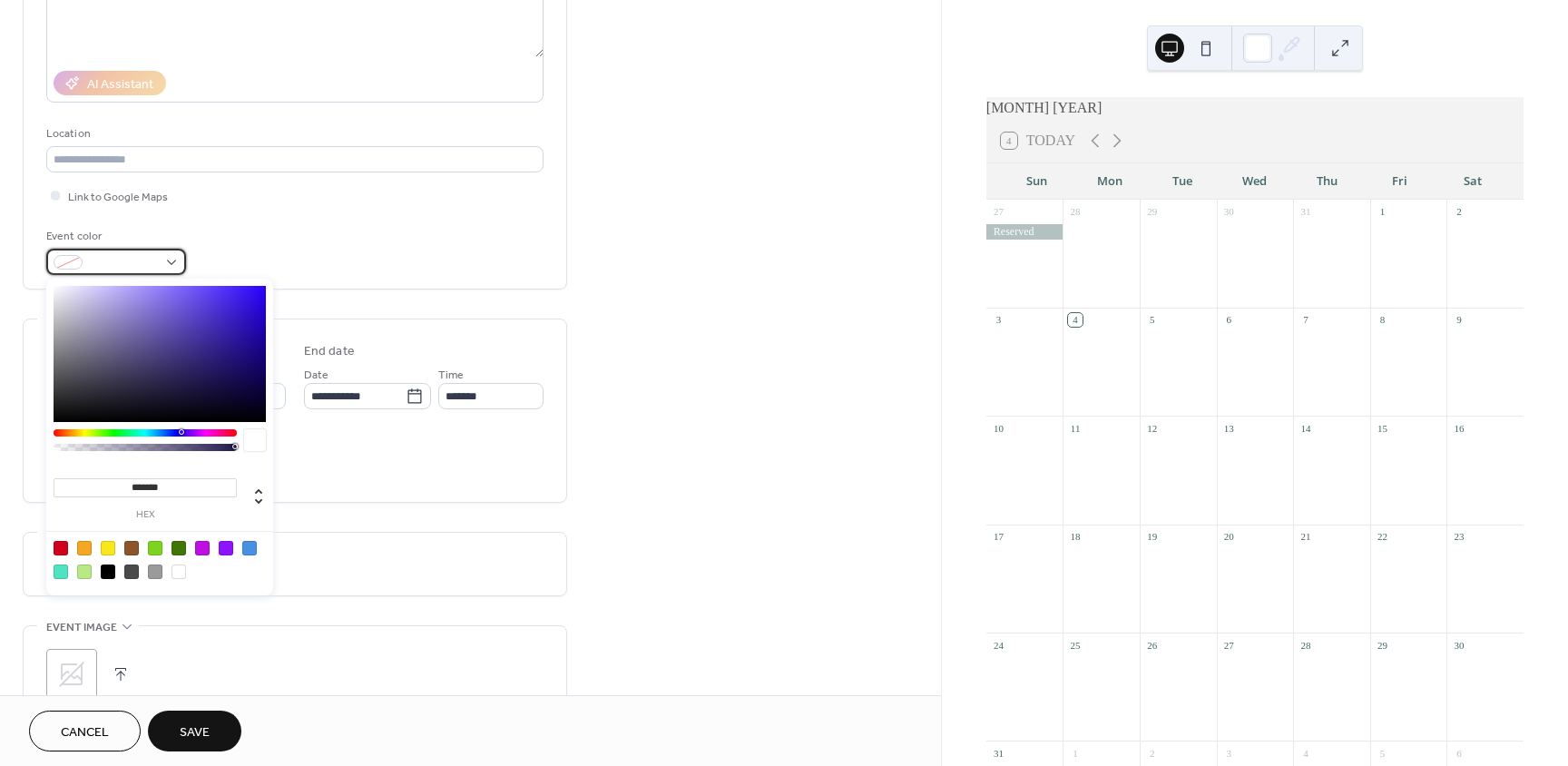 click at bounding box center (123, 263) 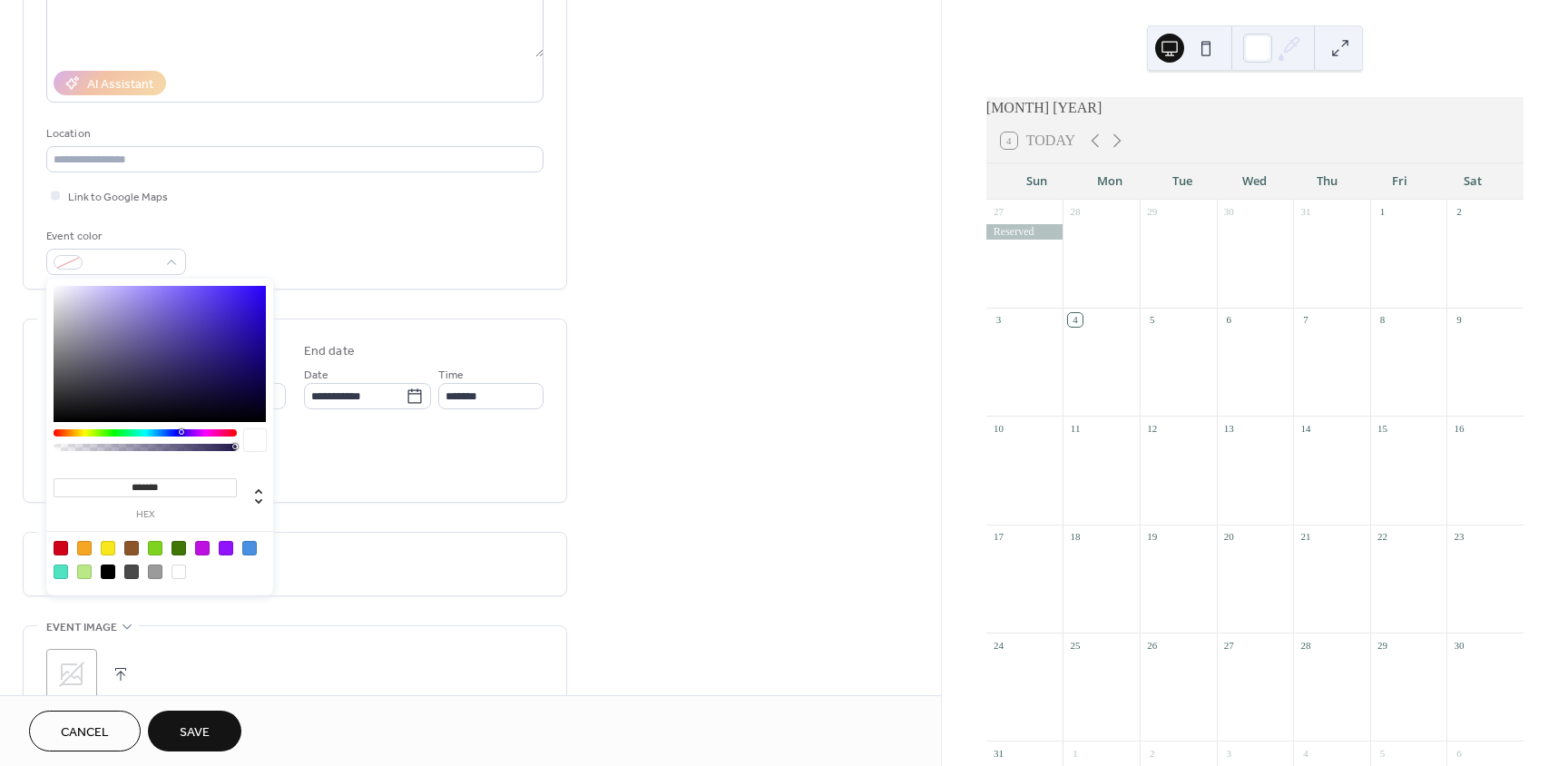click on "*******" at bounding box center (145, 487) 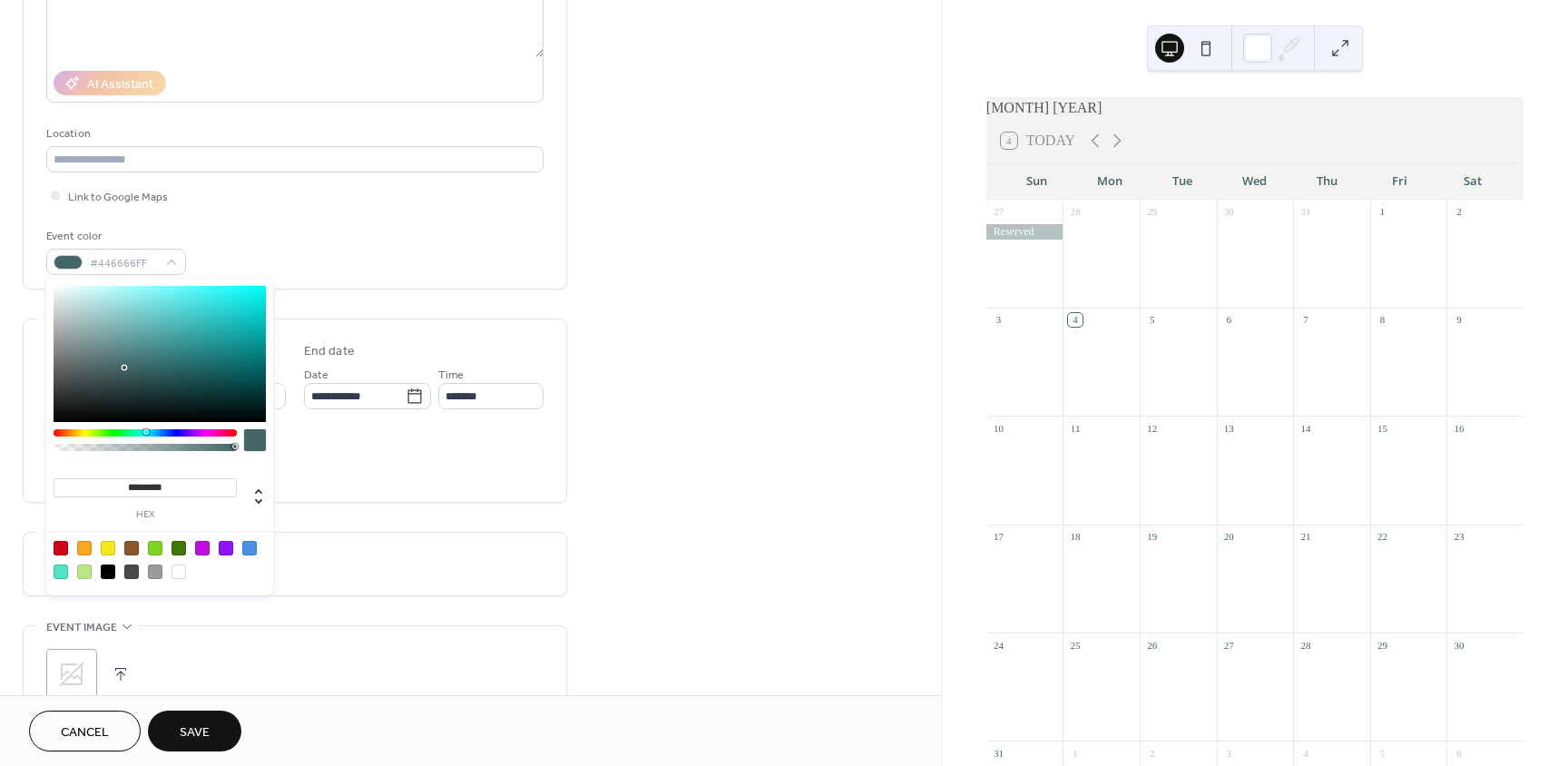 type on "*******" 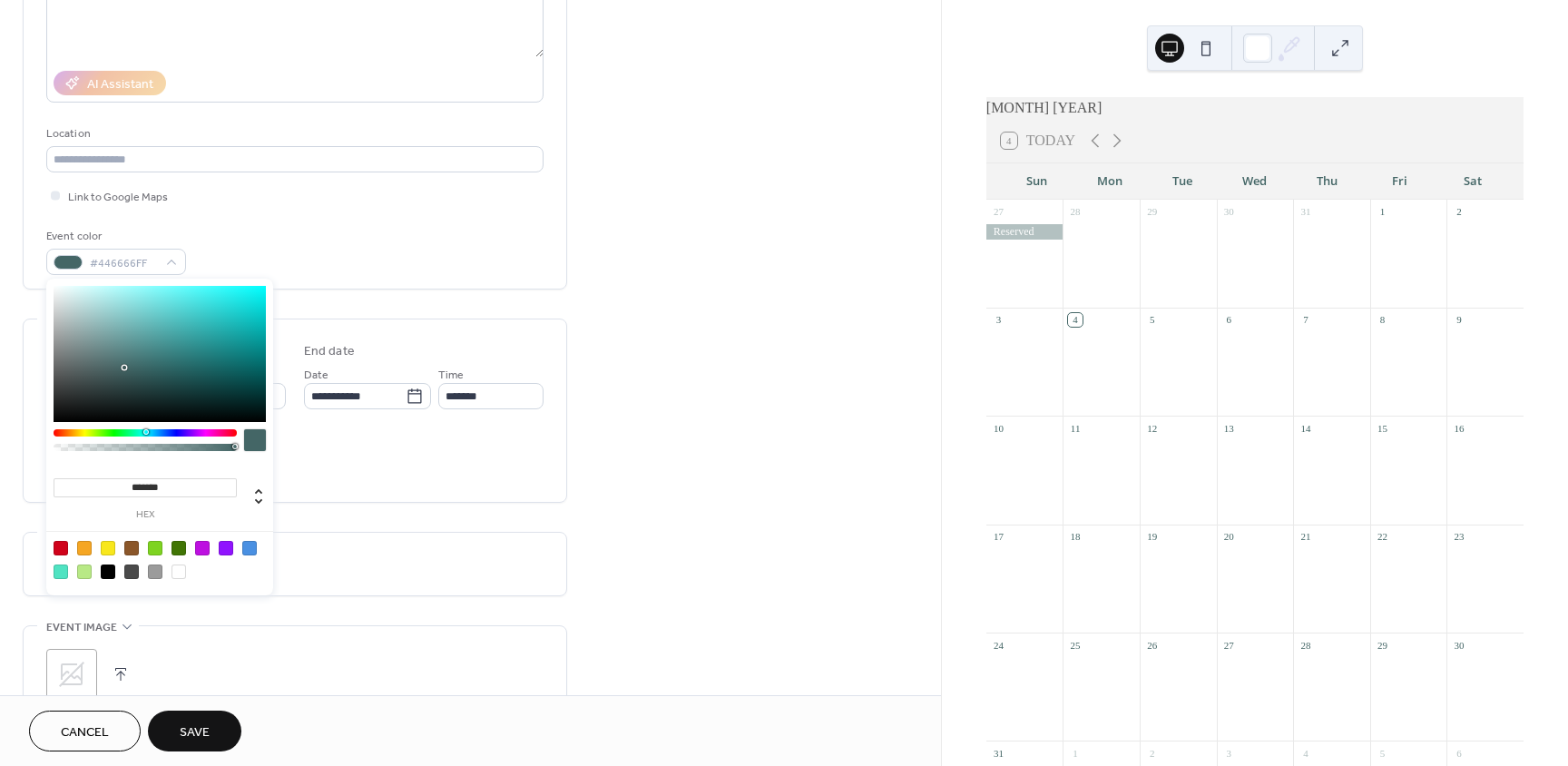 click at bounding box center (255, 440) 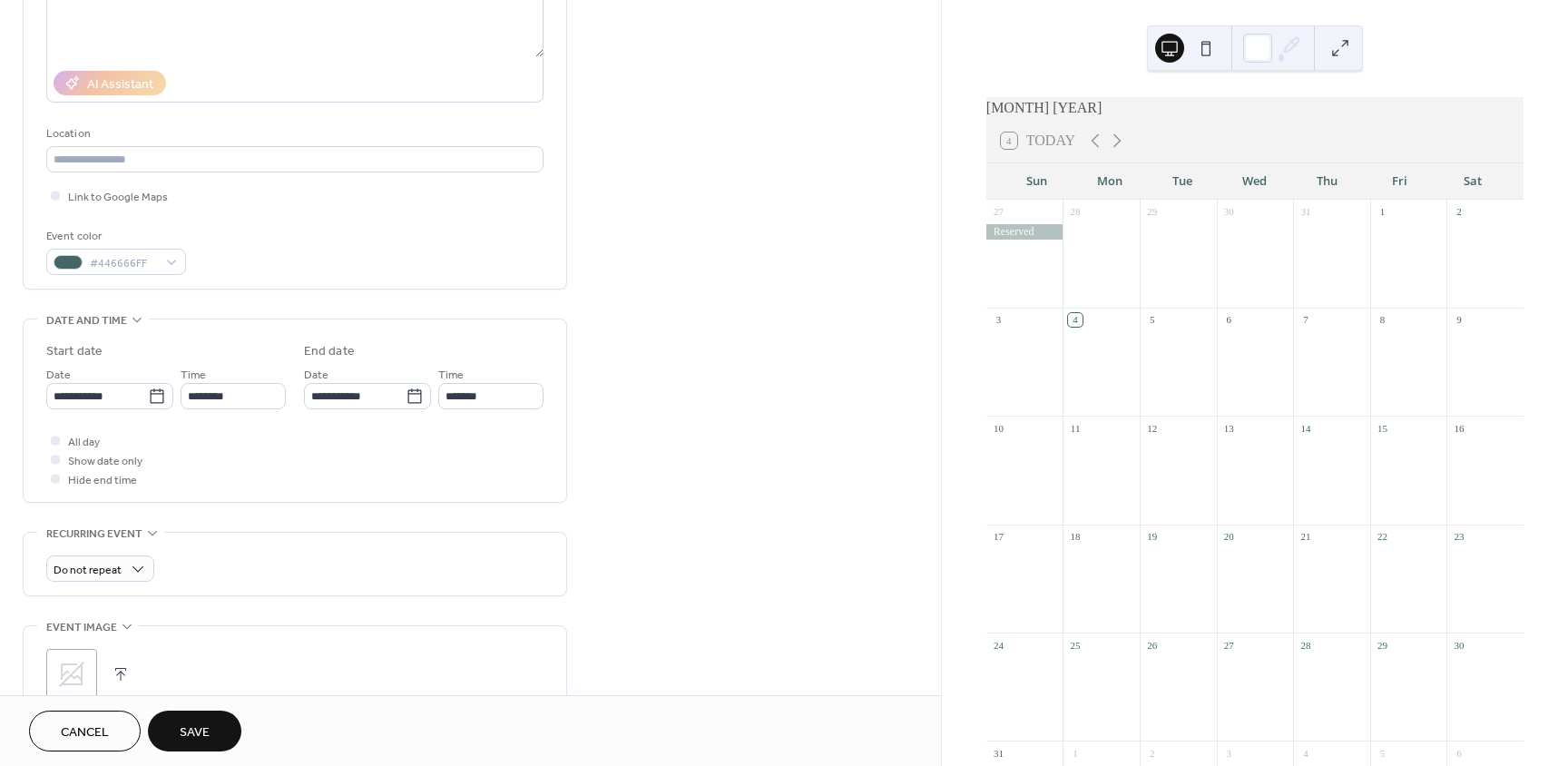 click on "**********" at bounding box center [470, 381] 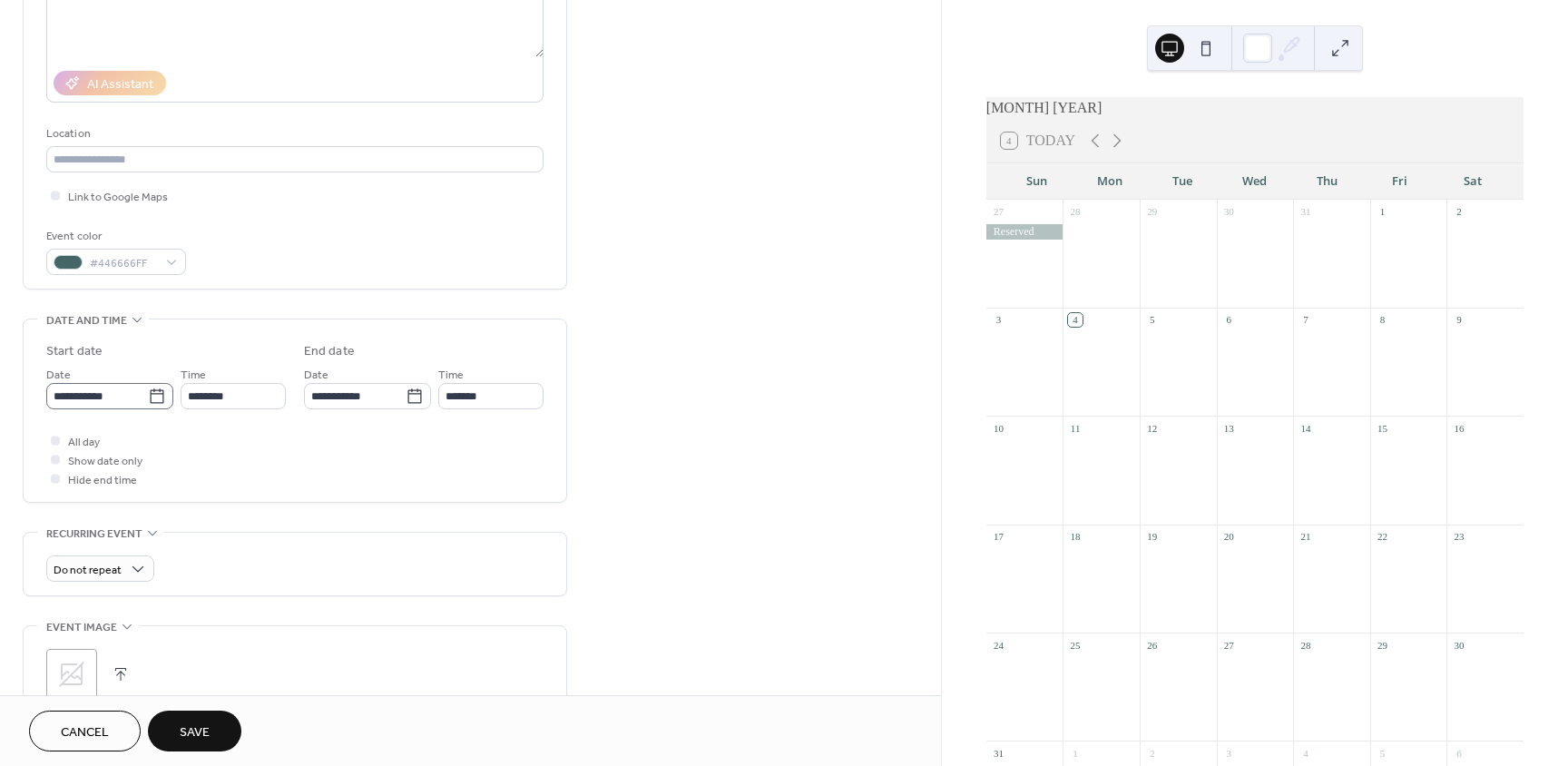 click 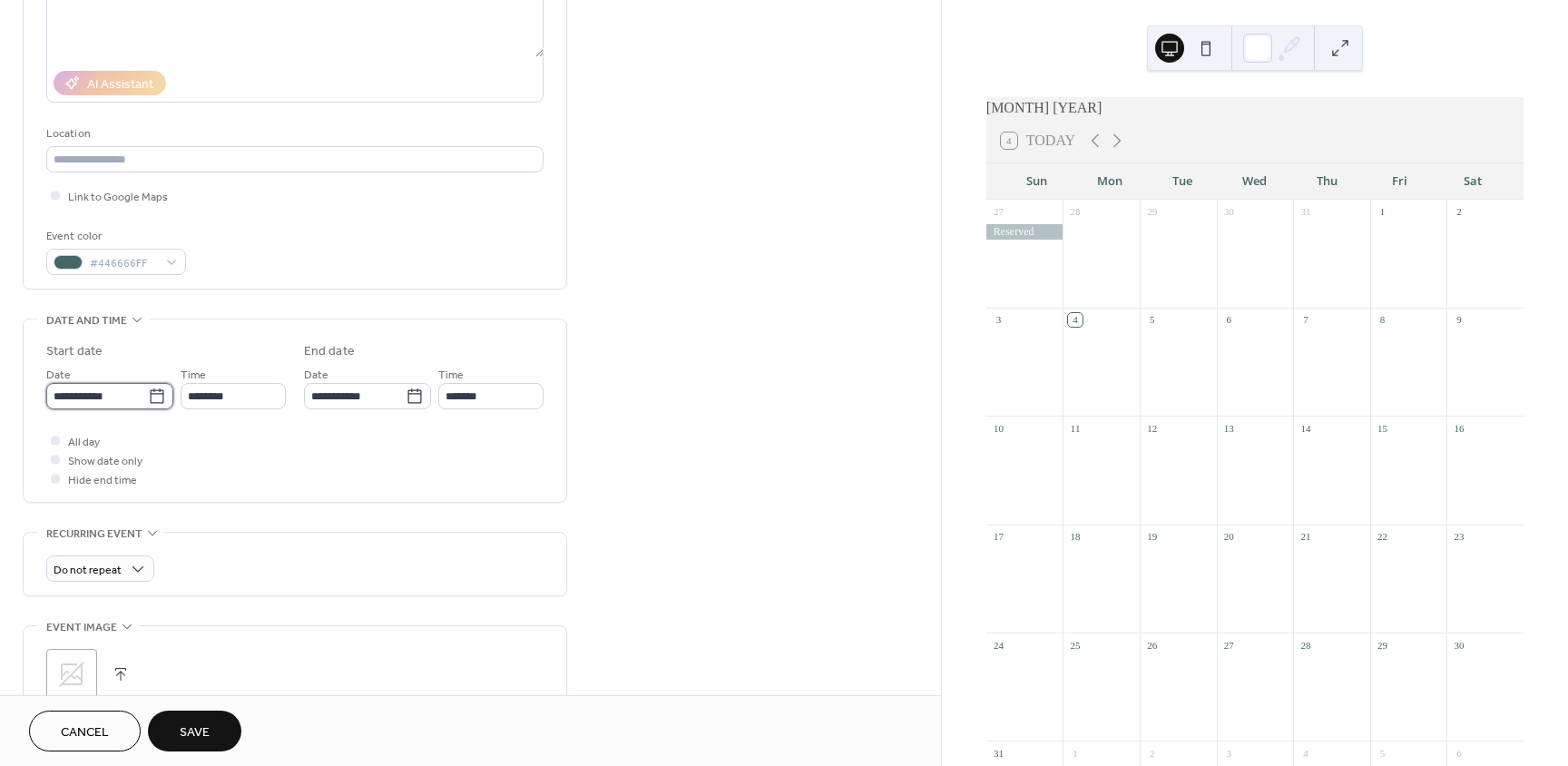 click on "**********" at bounding box center [97, 396] 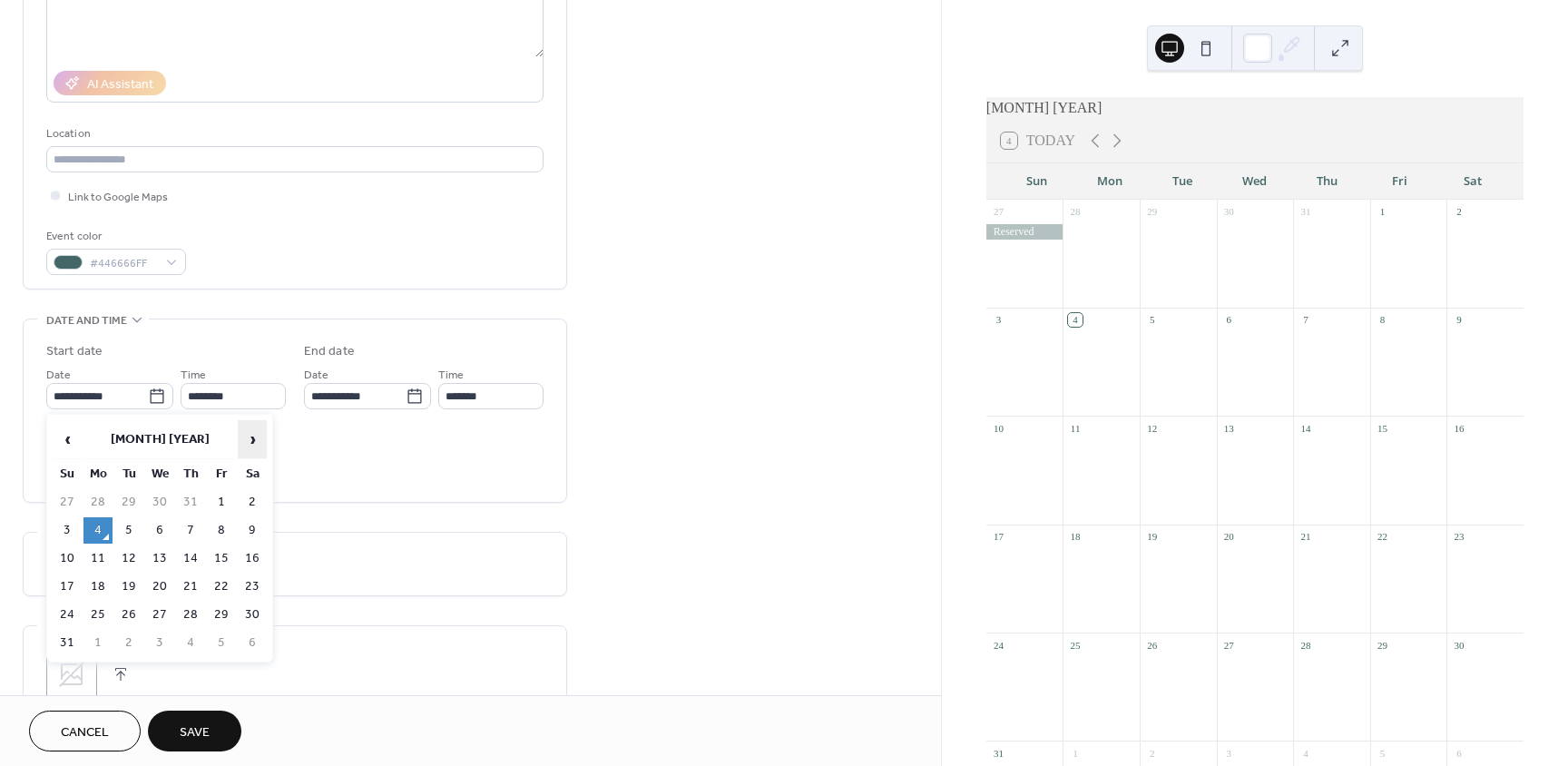 click on "›" at bounding box center [252, 439] 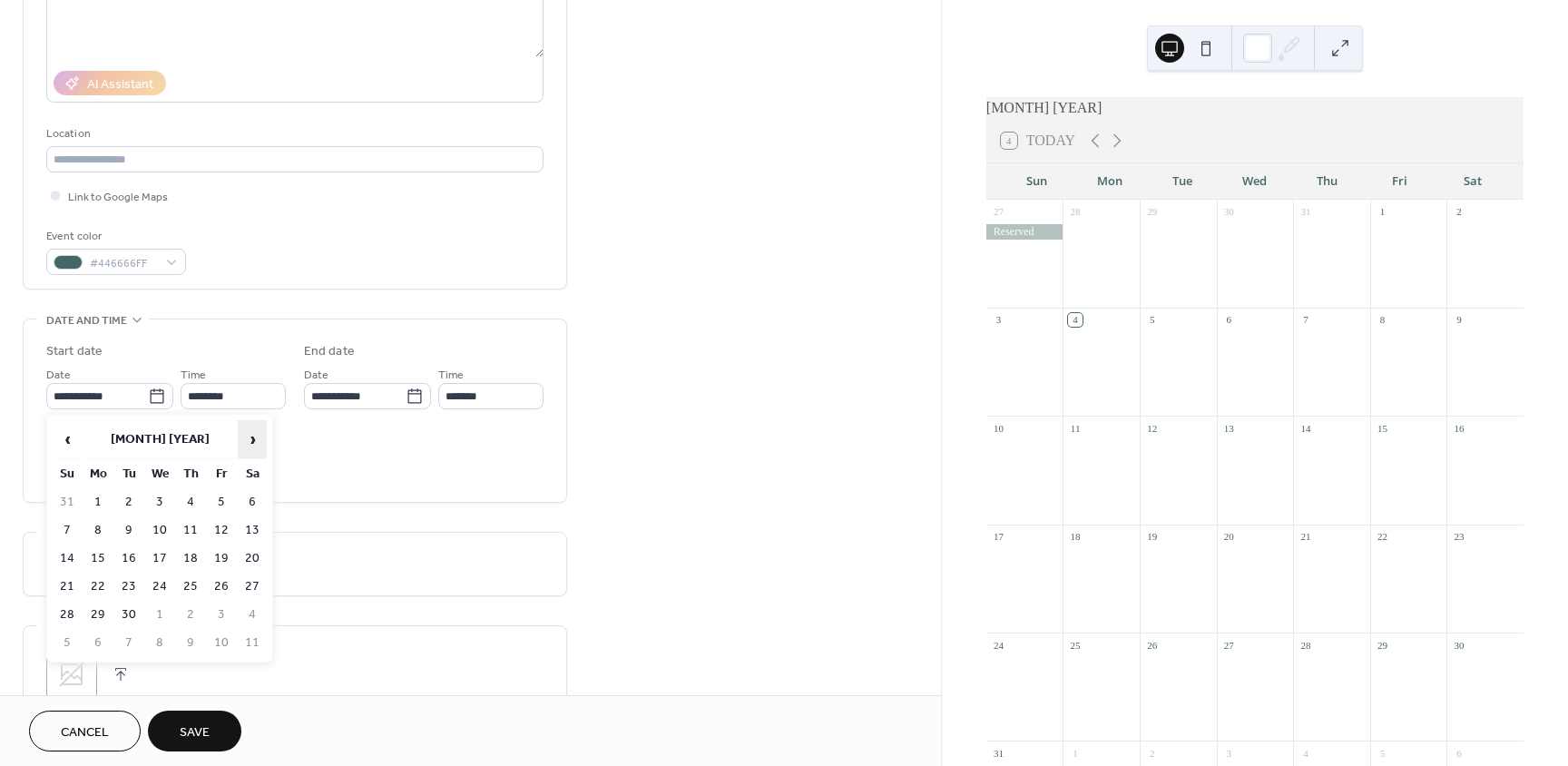 click on "›" at bounding box center [252, 439] 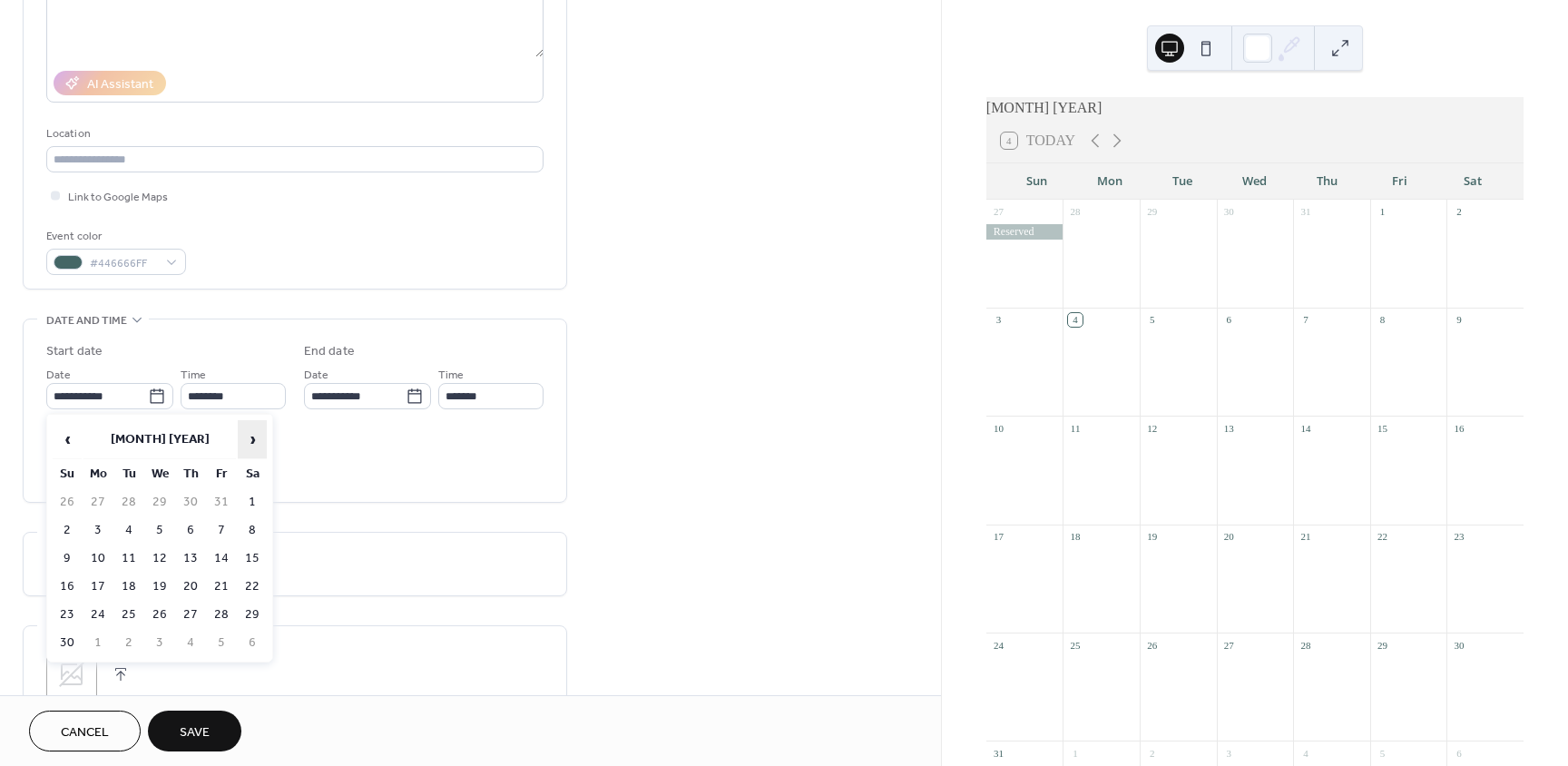 click on "›" at bounding box center (252, 439) 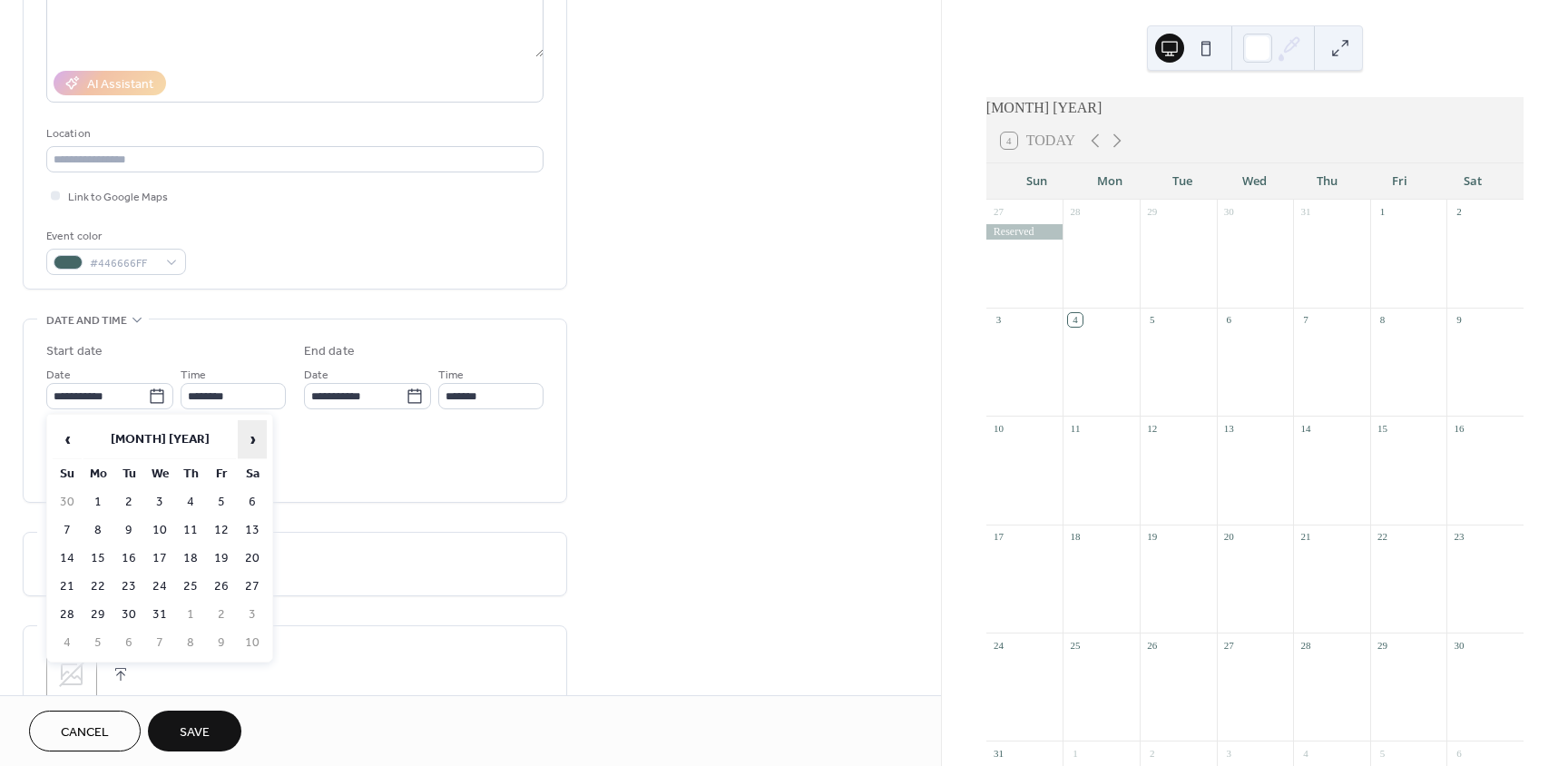 click on "›" at bounding box center (252, 439) 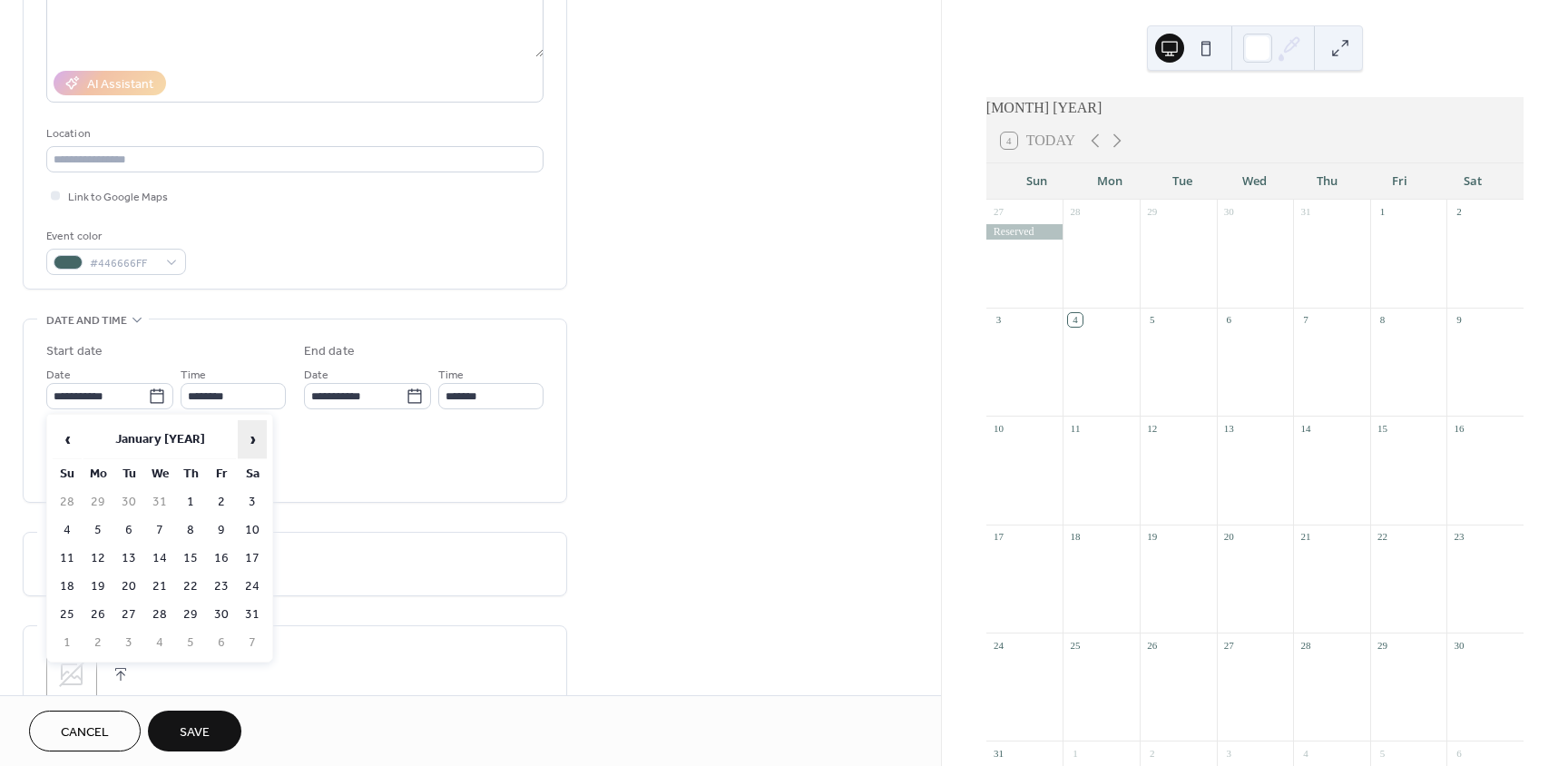 click on "›" at bounding box center [252, 439] 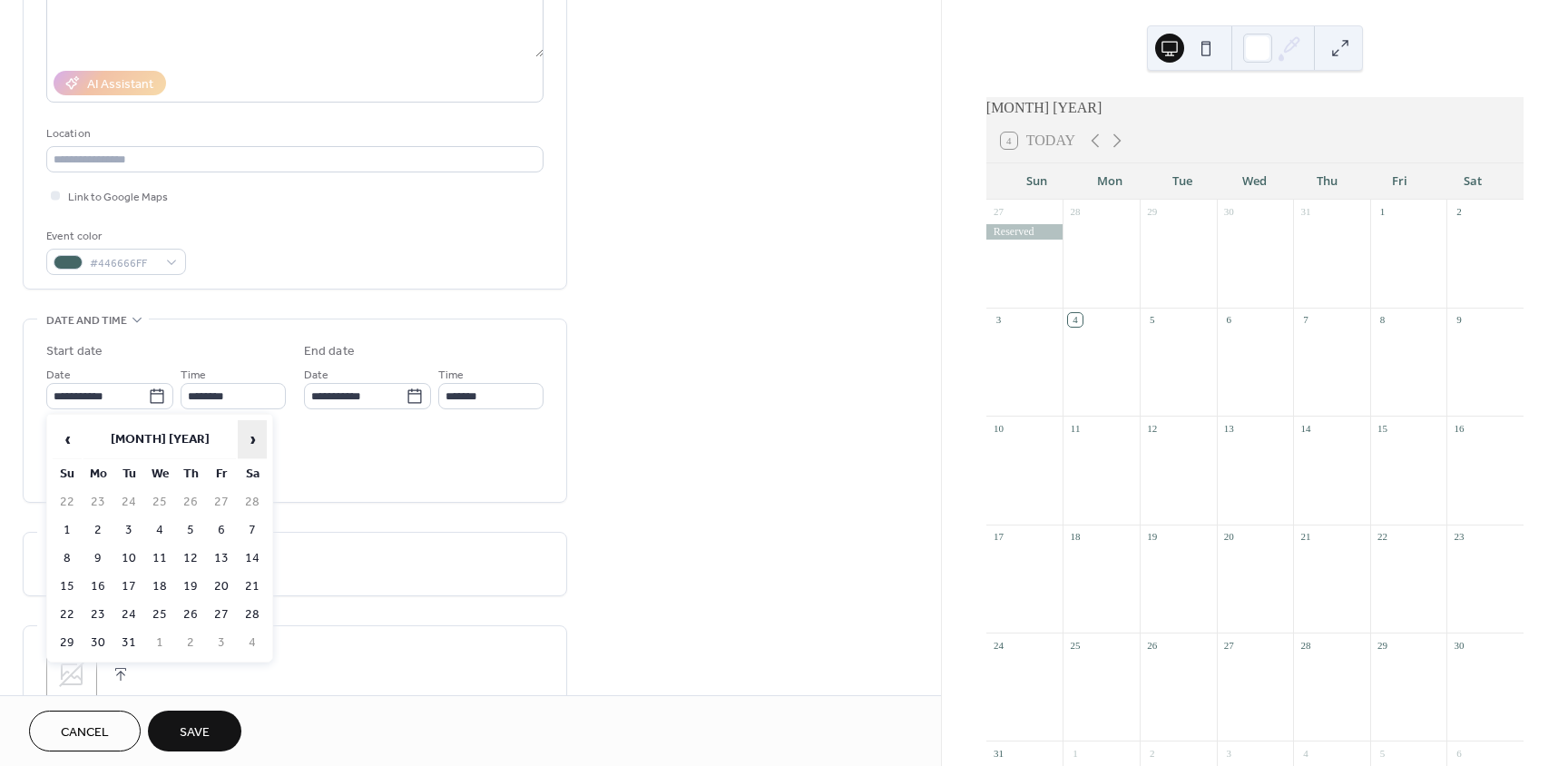 click on "›" at bounding box center [252, 439] 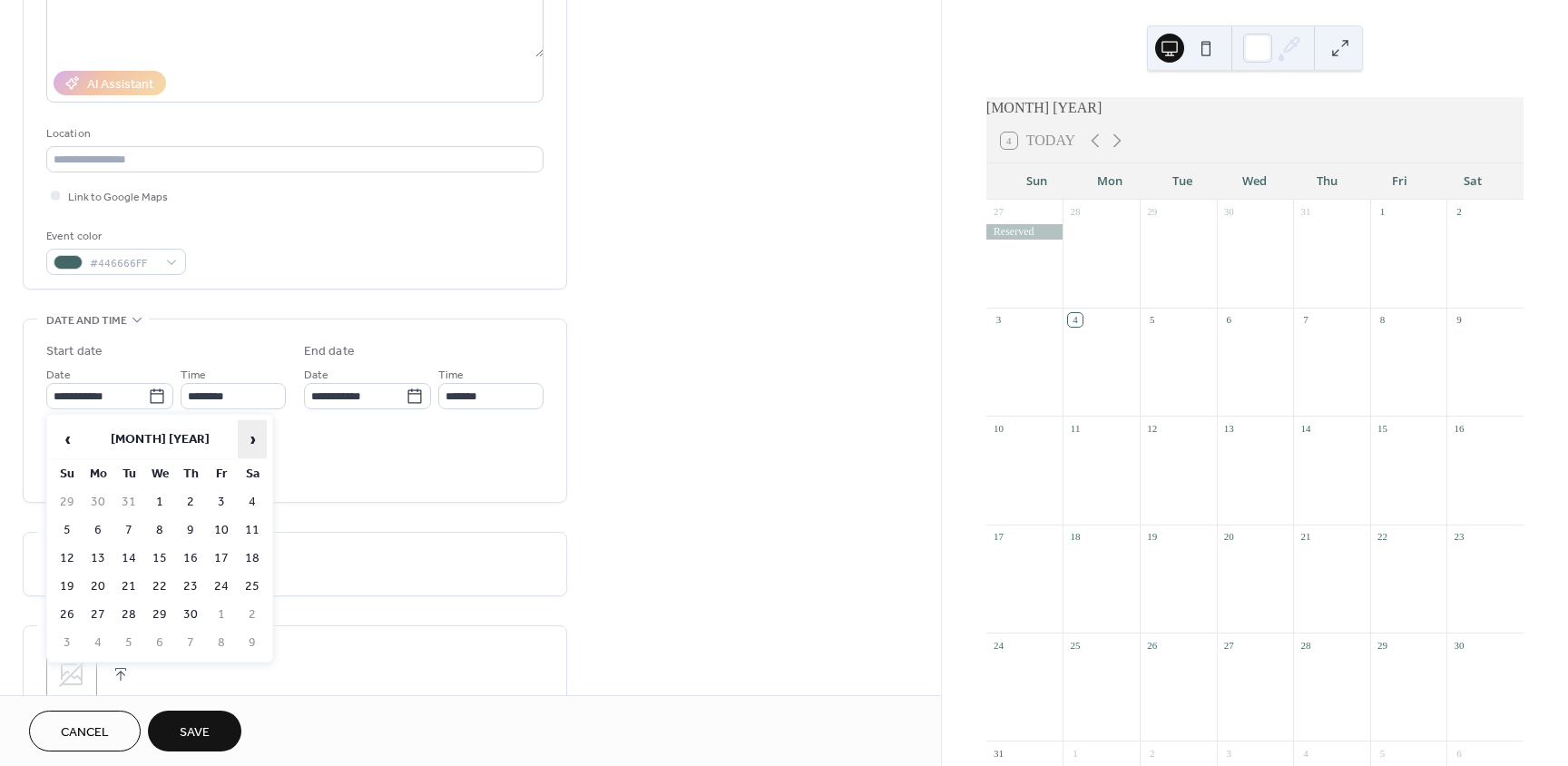 click on "›" at bounding box center [252, 439] 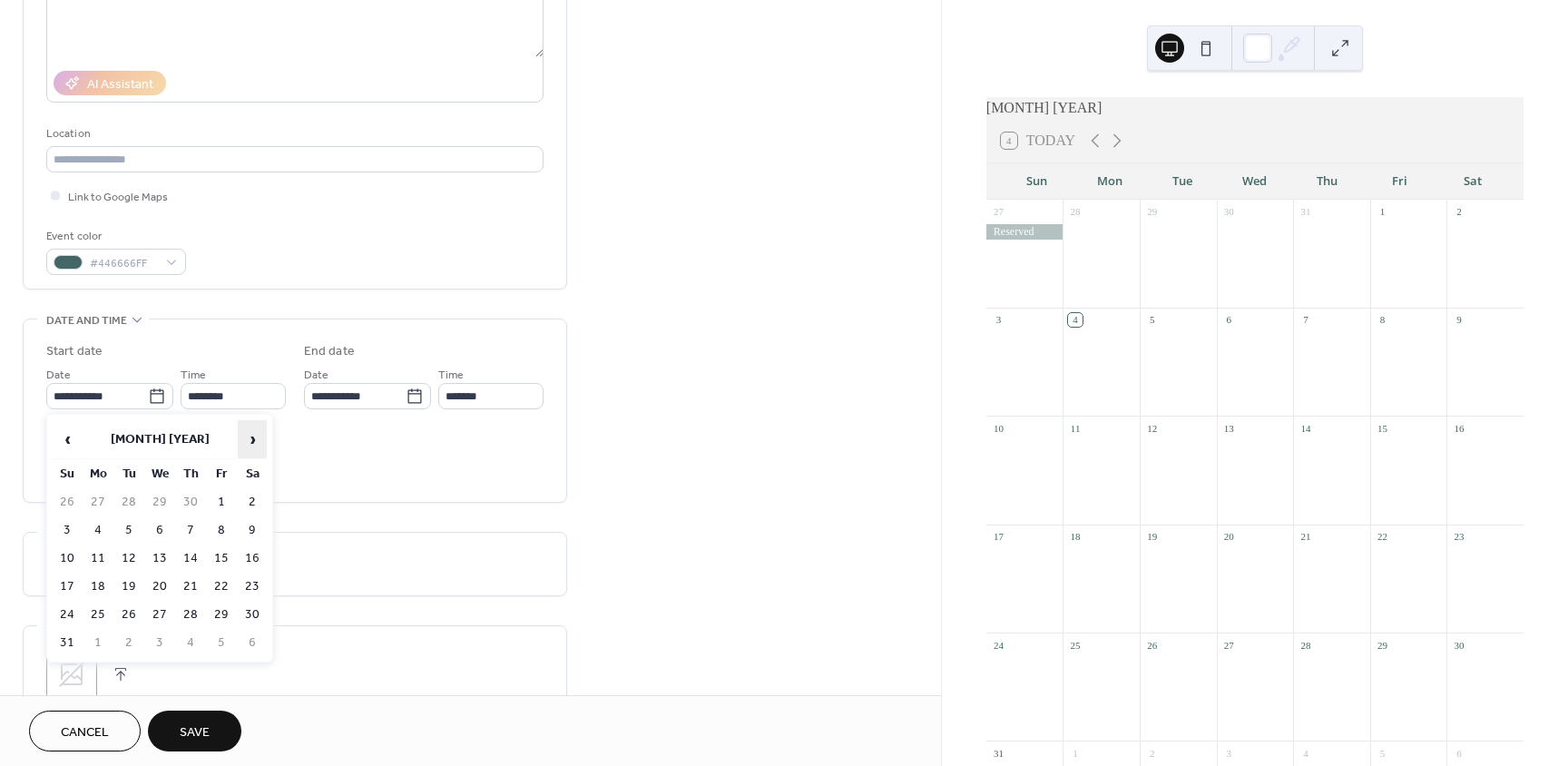click on "›" at bounding box center (252, 439) 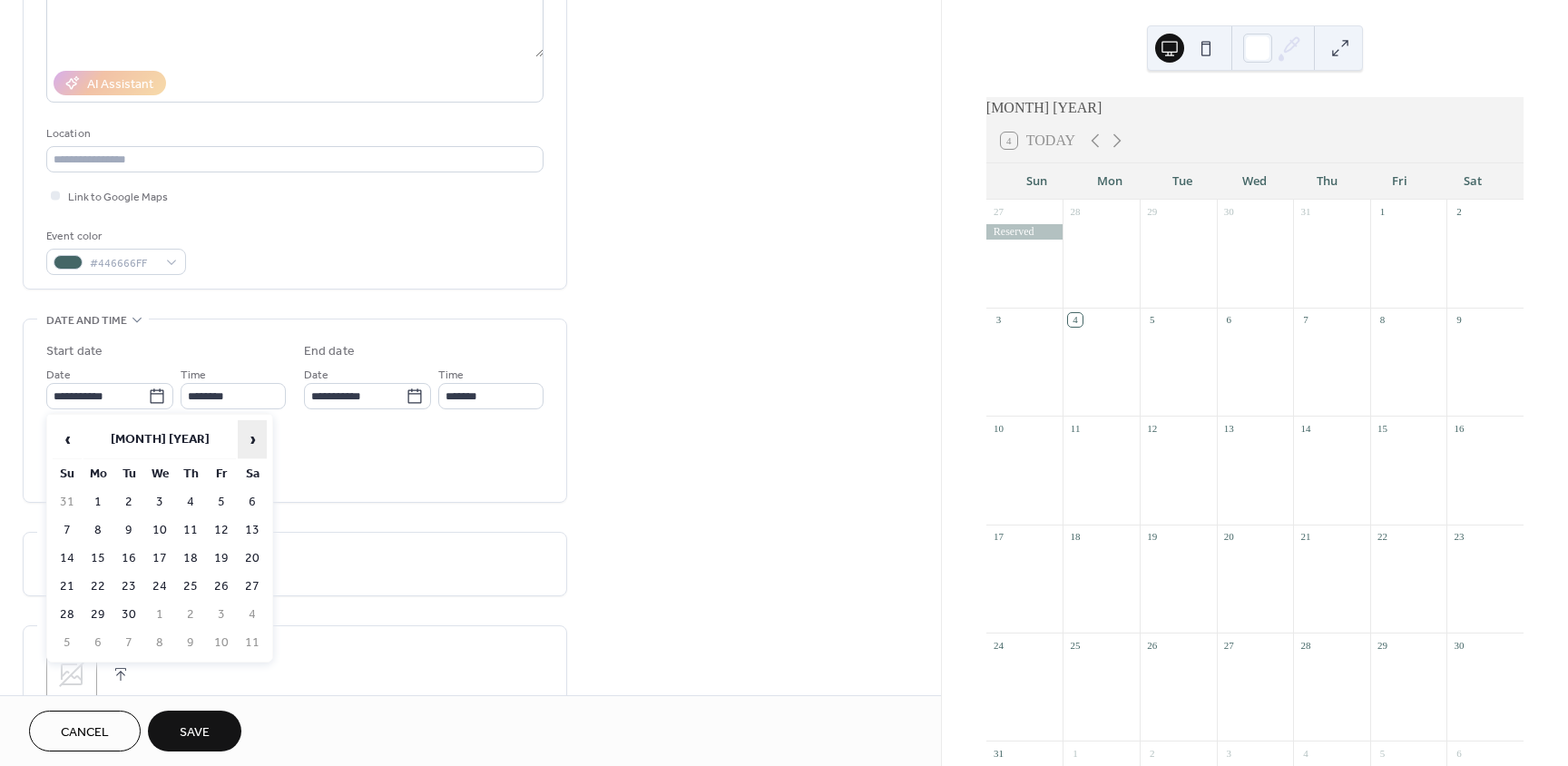 click on "›" at bounding box center [252, 439] 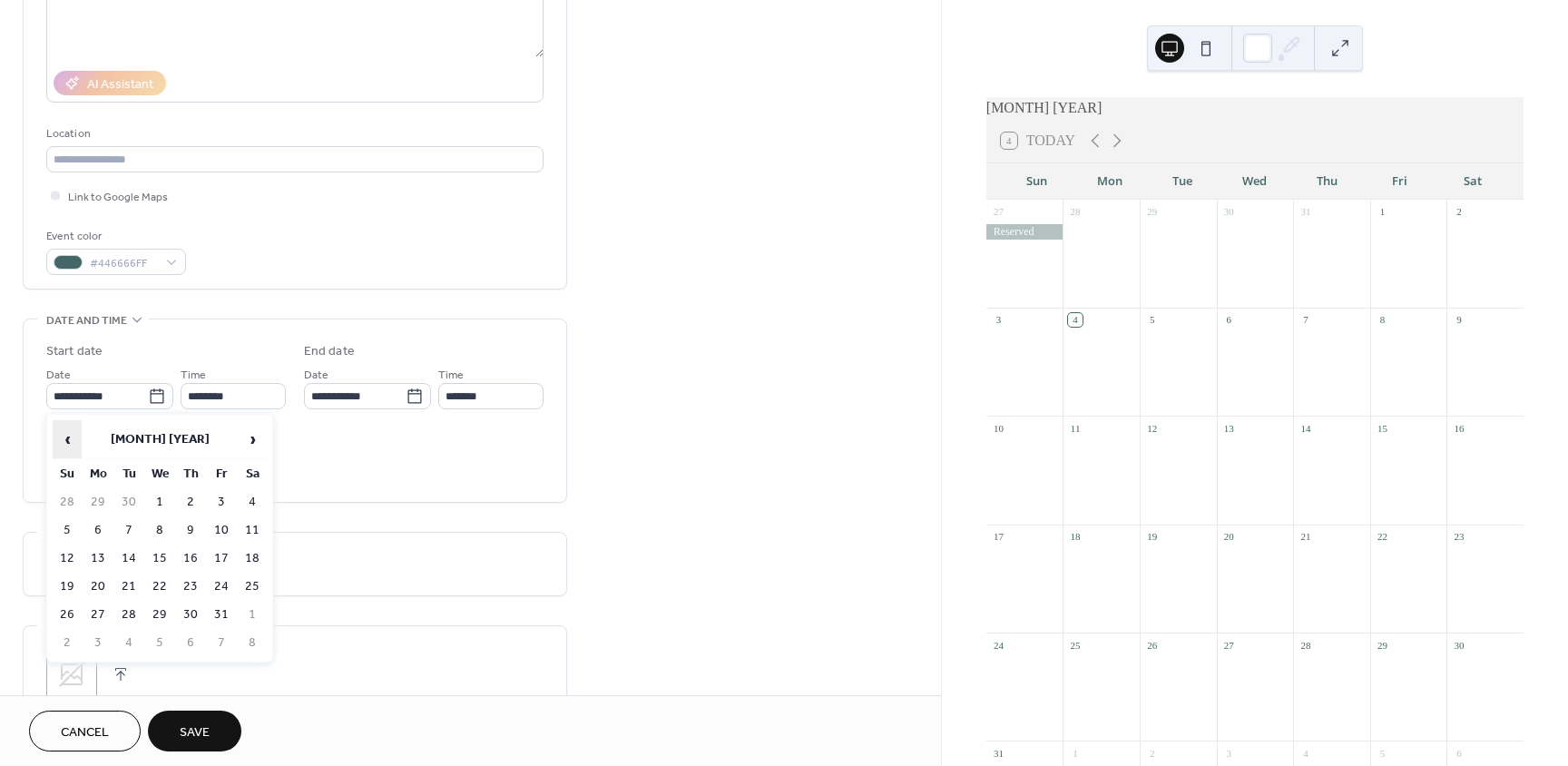 click on "‹" at bounding box center (67, 439) 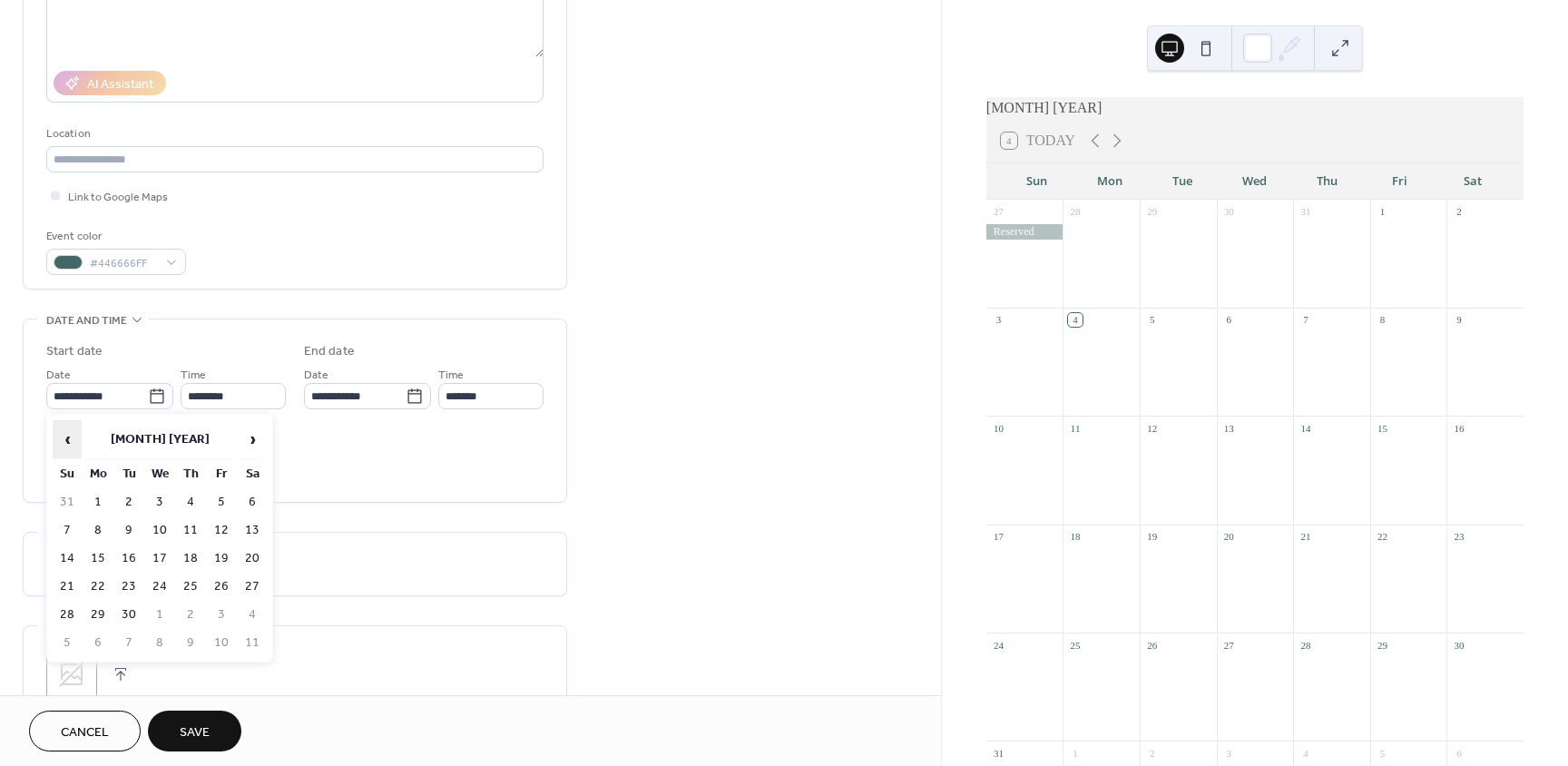 click on "‹" at bounding box center (67, 439) 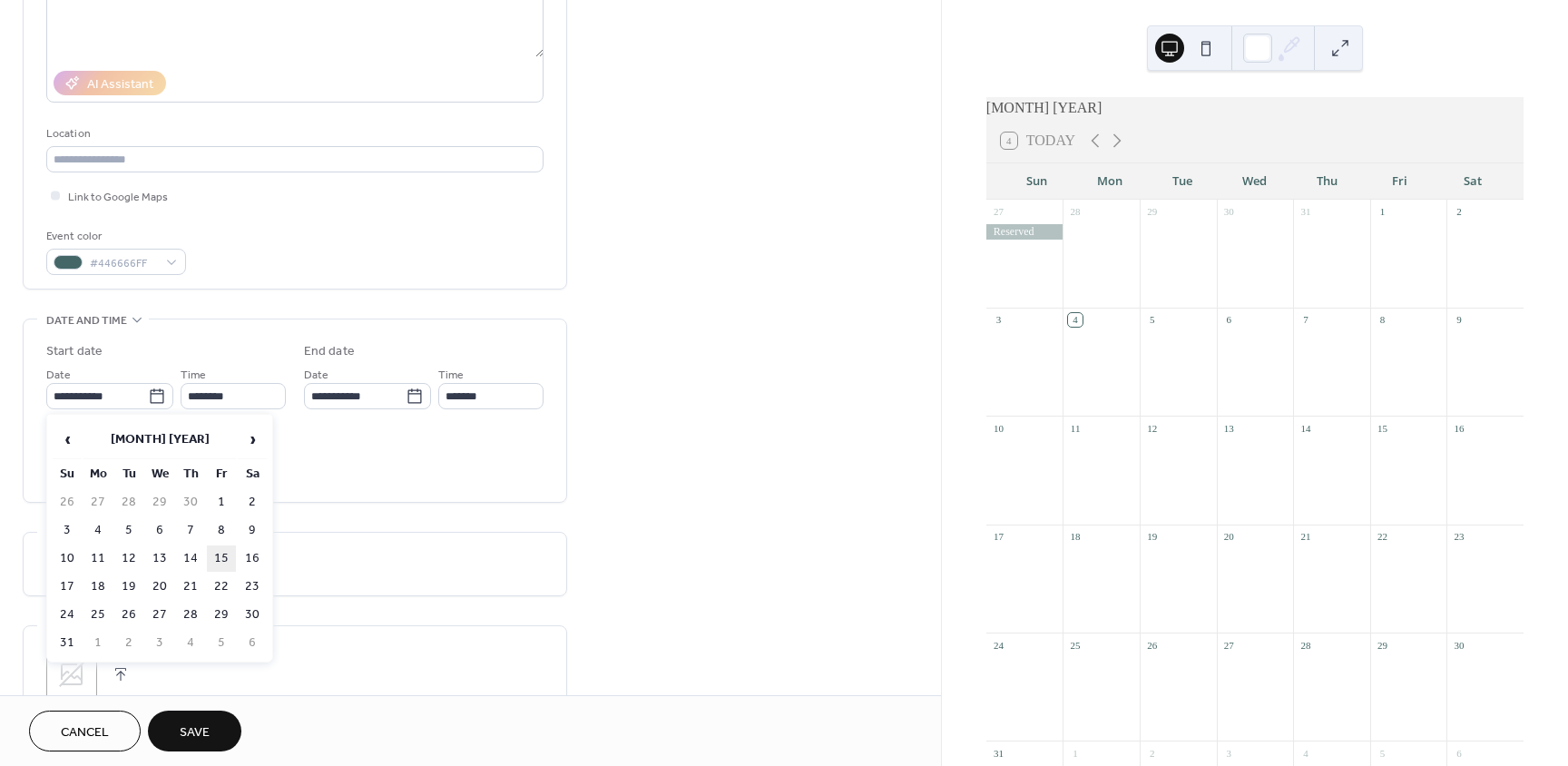 click on "15" at bounding box center [221, 558] 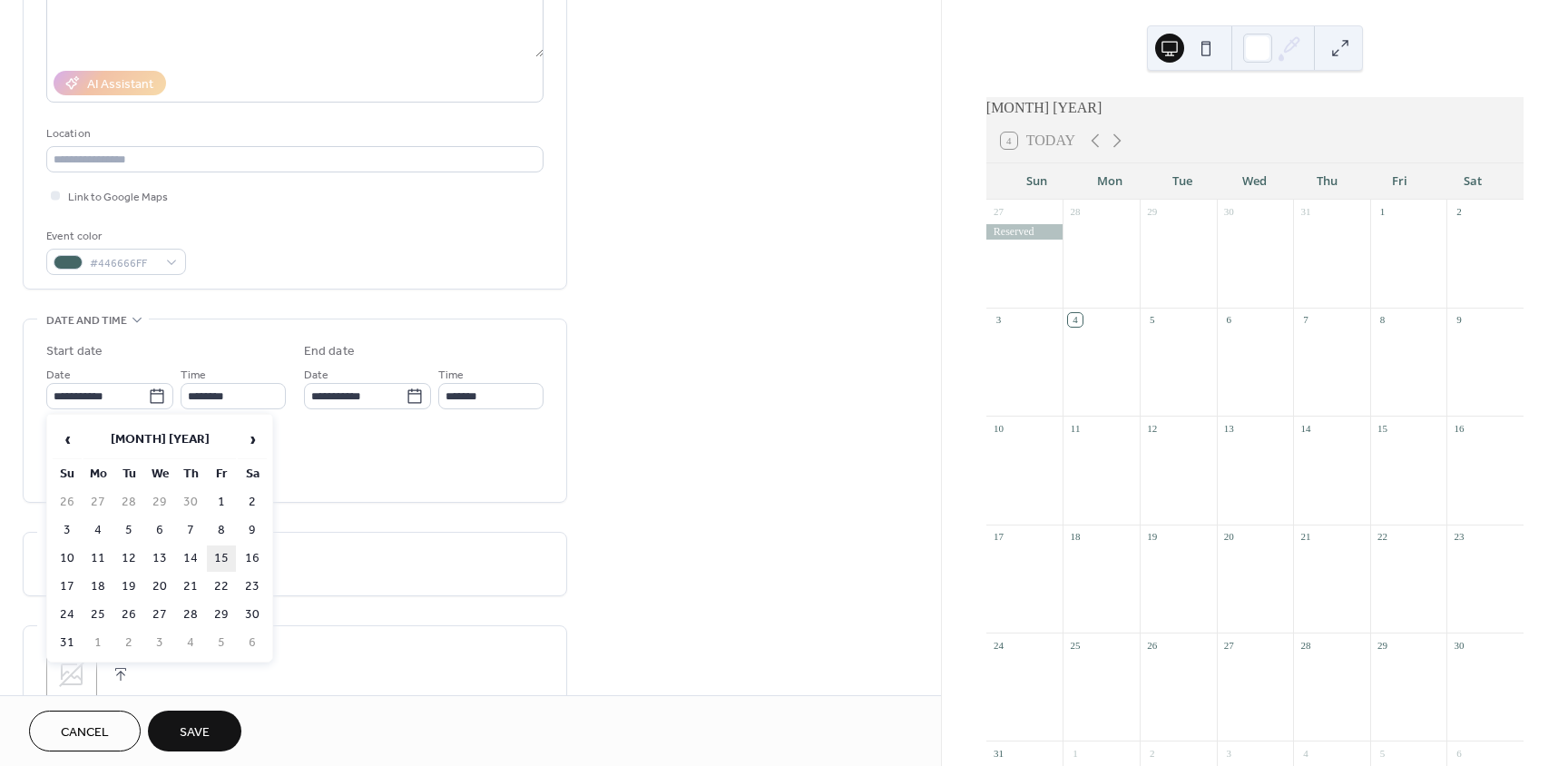 type on "**********" 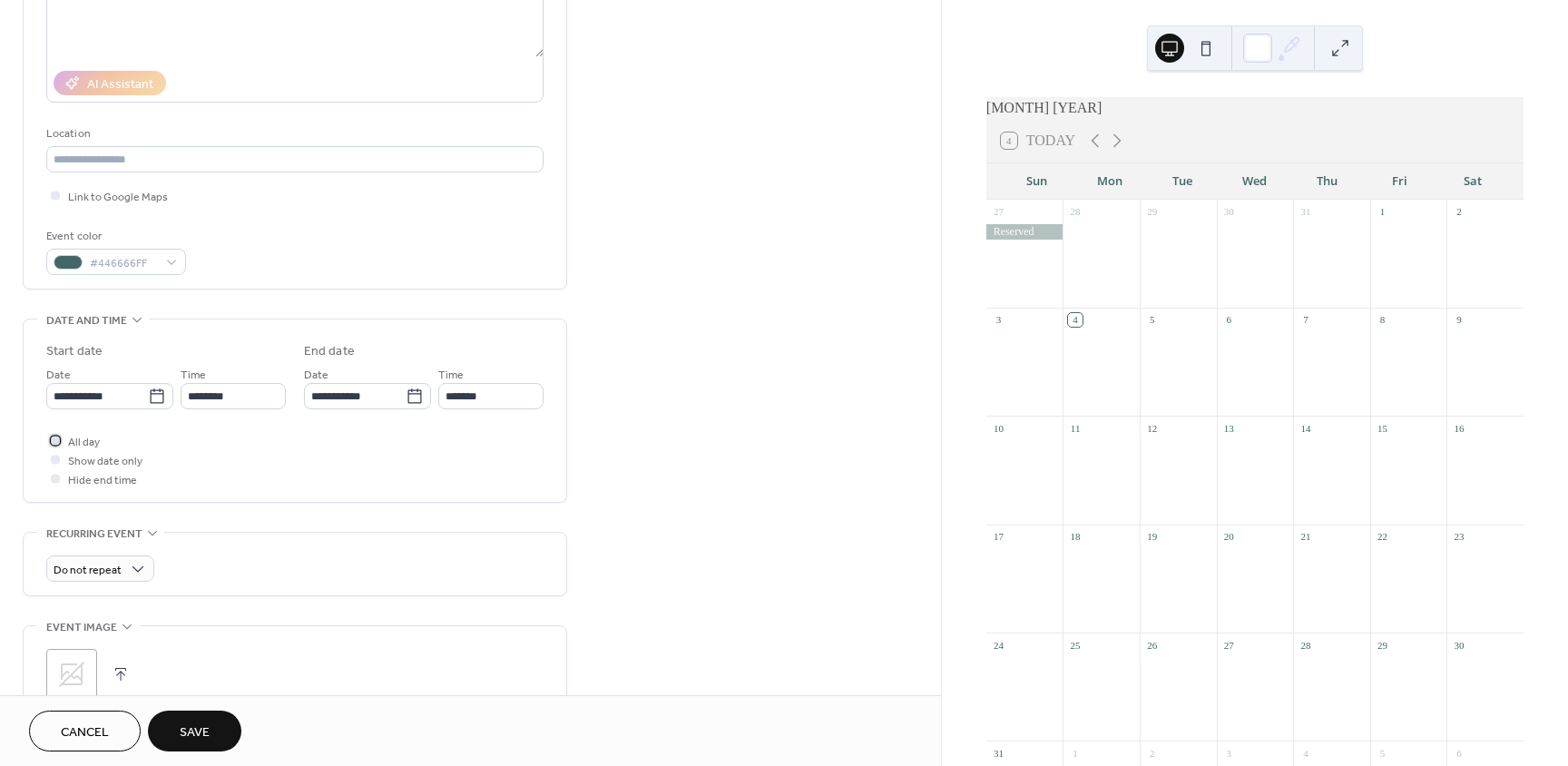 click on "All day" at bounding box center [83, 442] 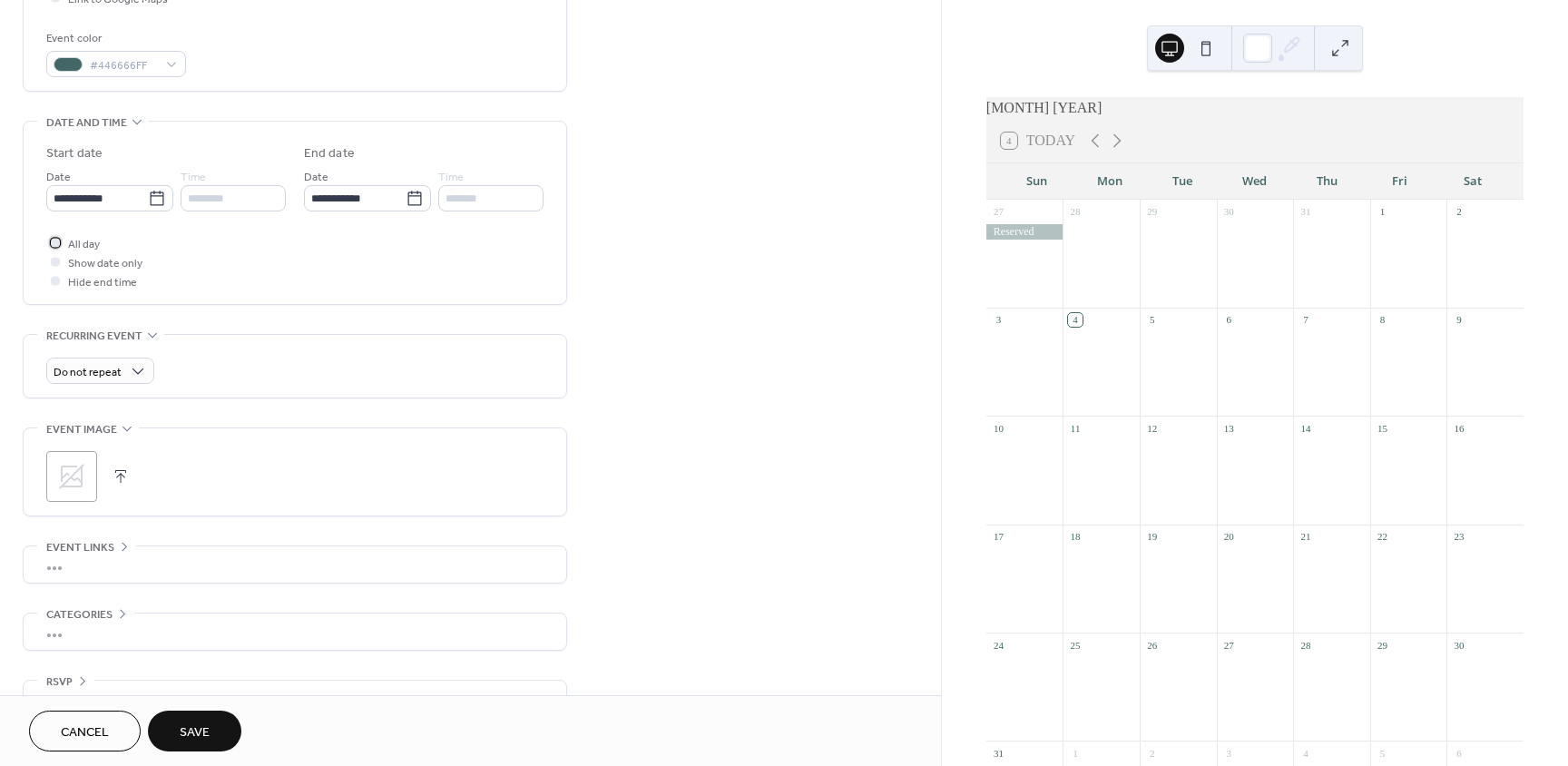 scroll, scrollTop: 511, scrollLeft: 0, axis: vertical 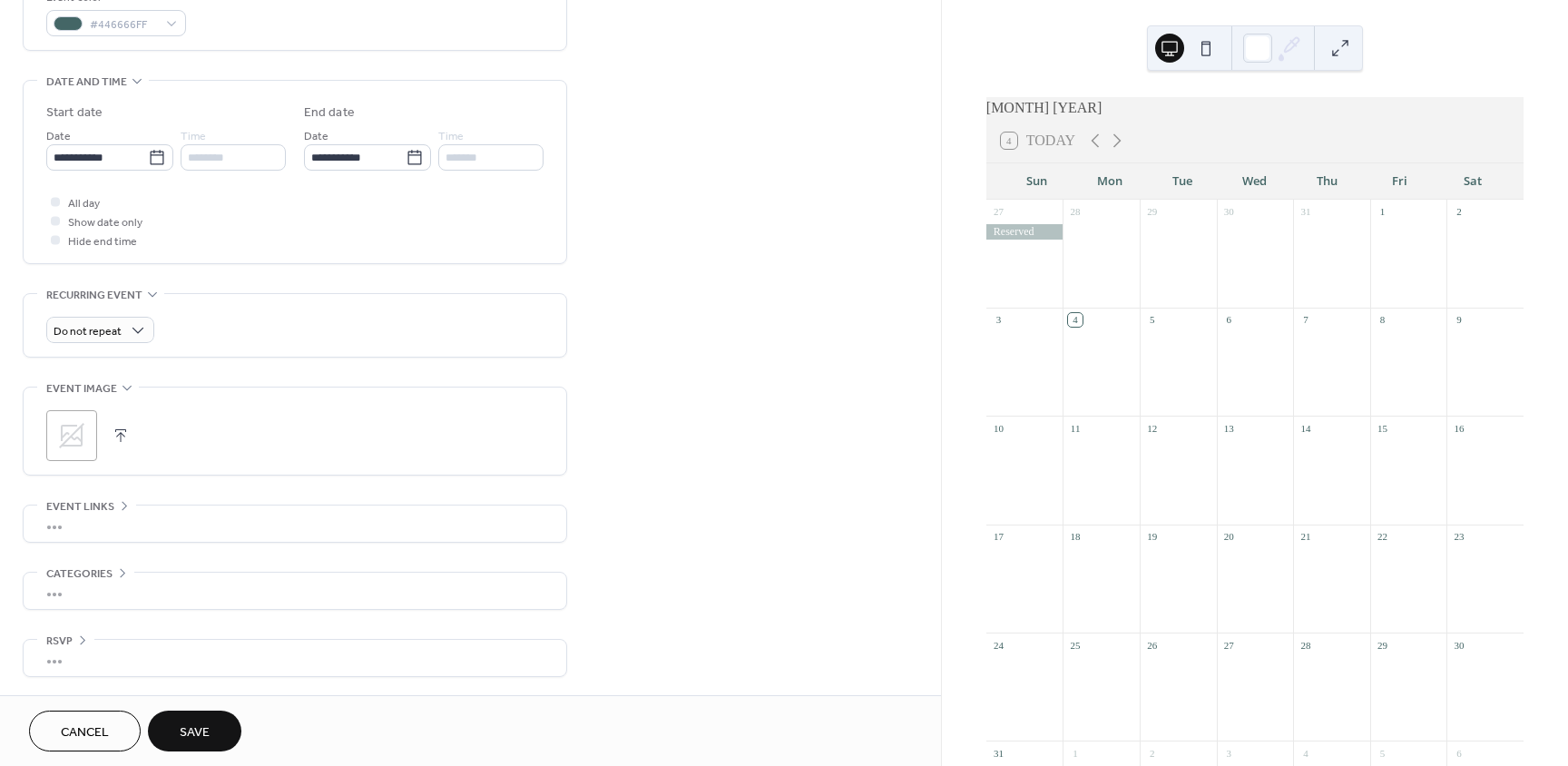click on "Save" at bounding box center (194, 732) 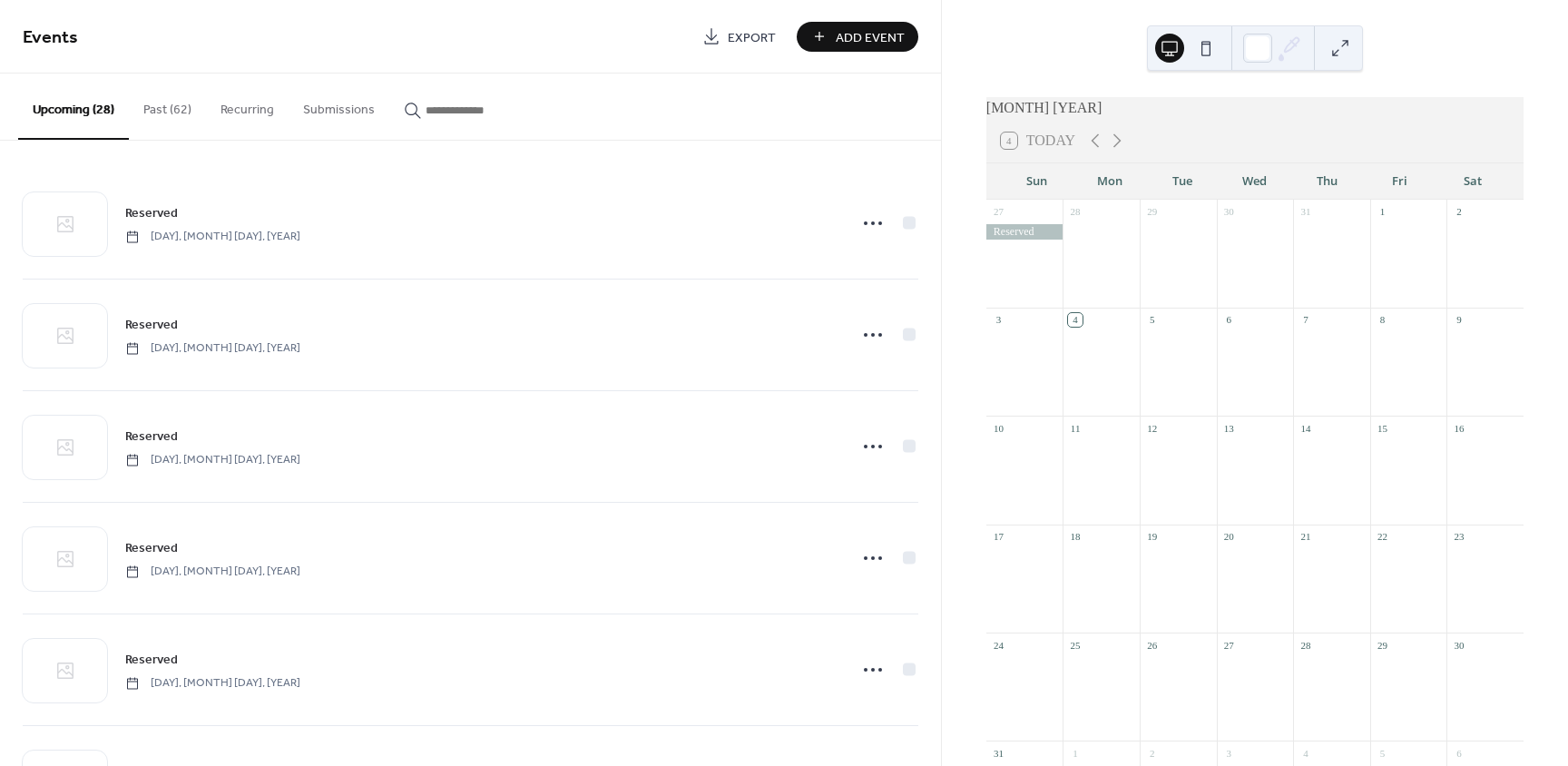 click on "Add Event" at bounding box center (870, 37) 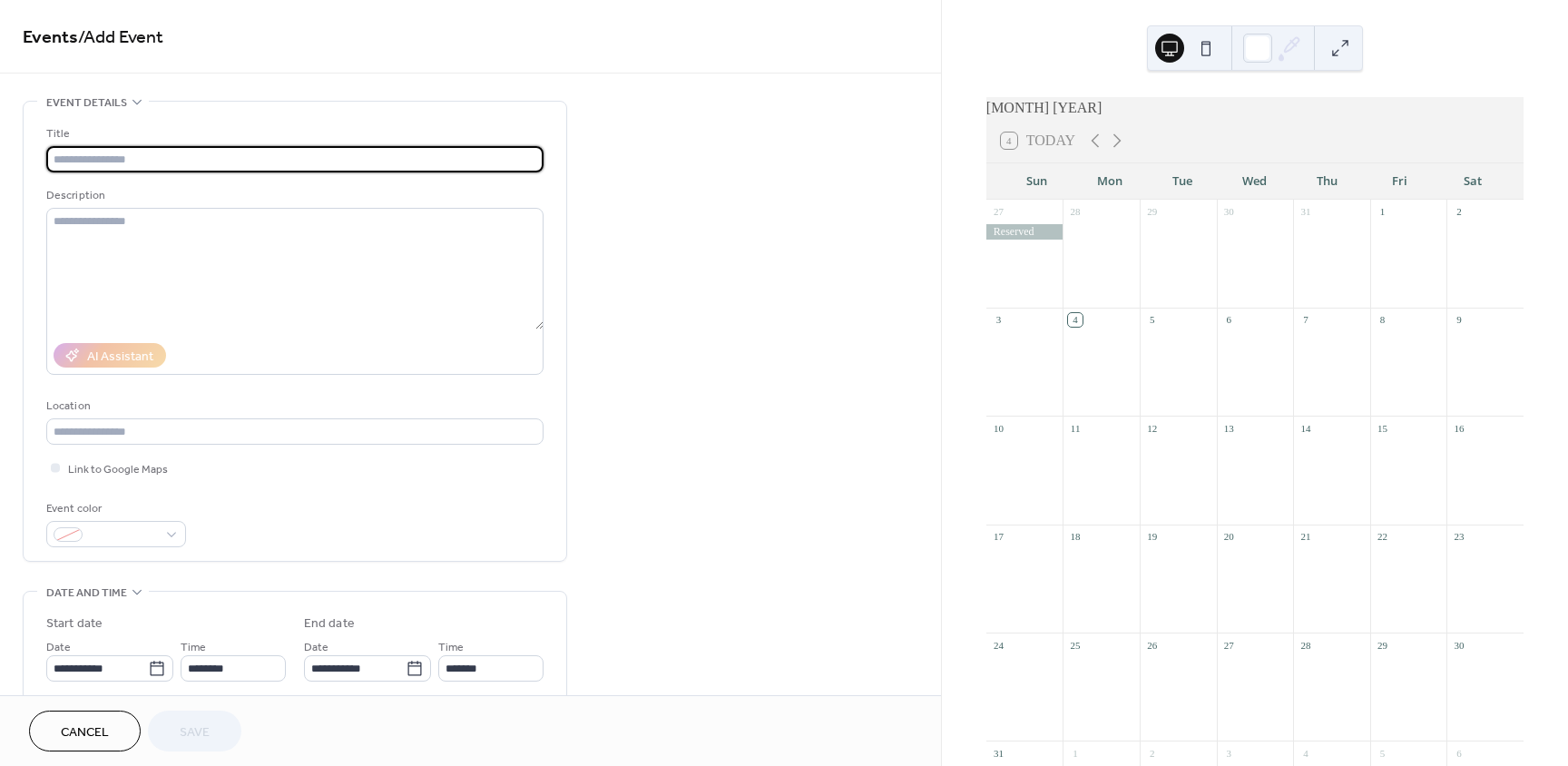 click at bounding box center [295, 159] 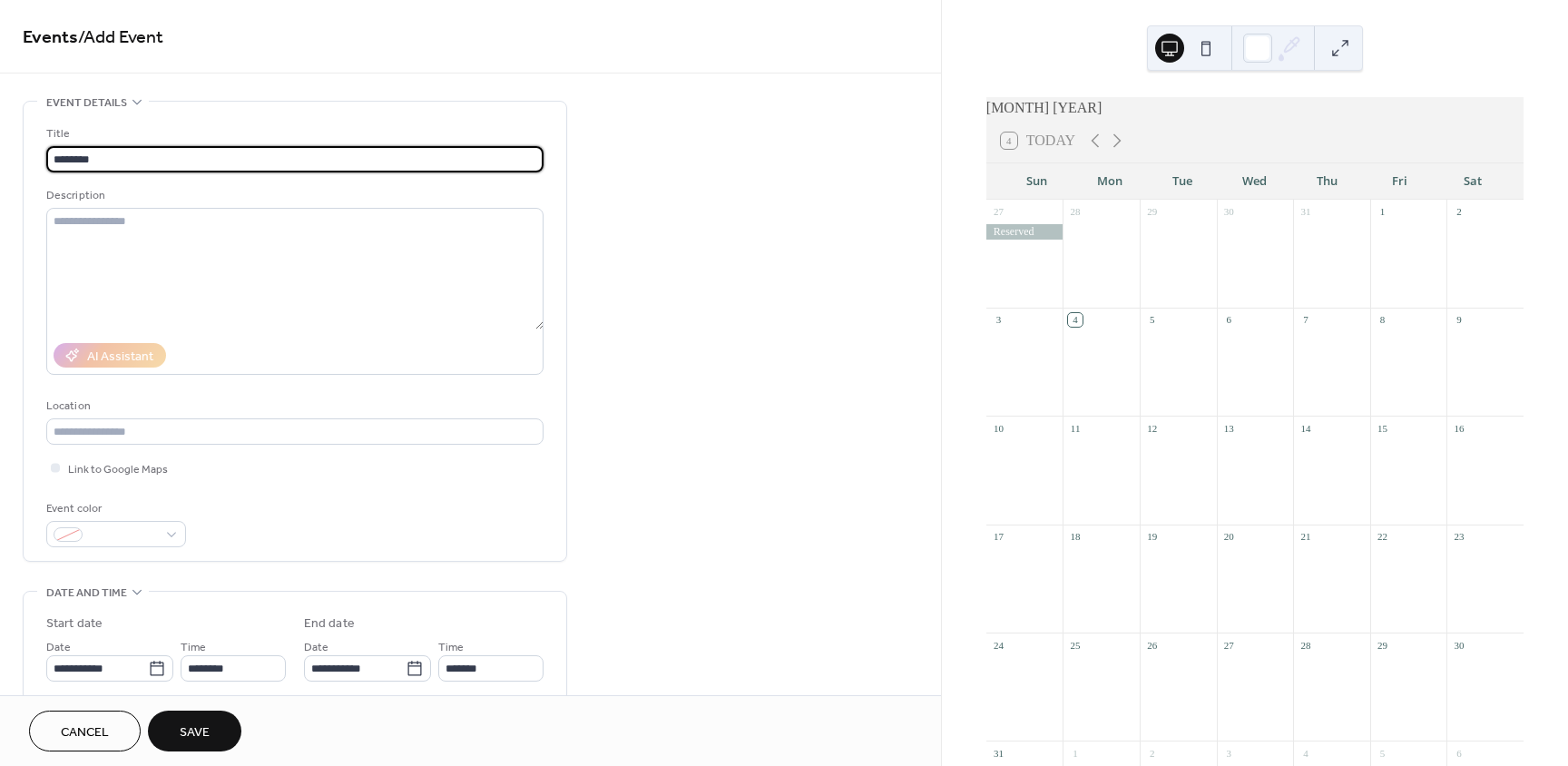 type on "********" 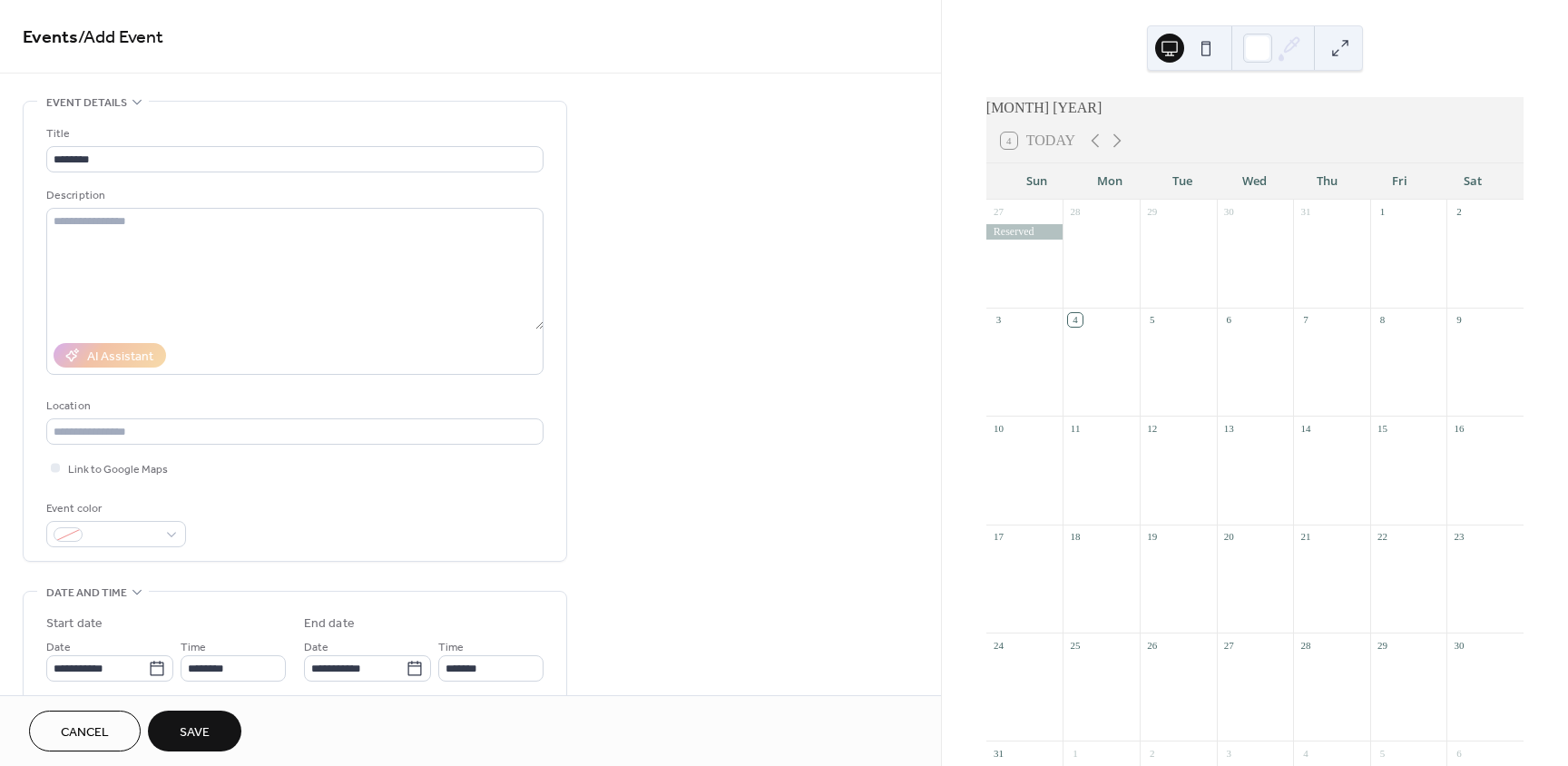 click on "**********" at bounding box center [470, 653] 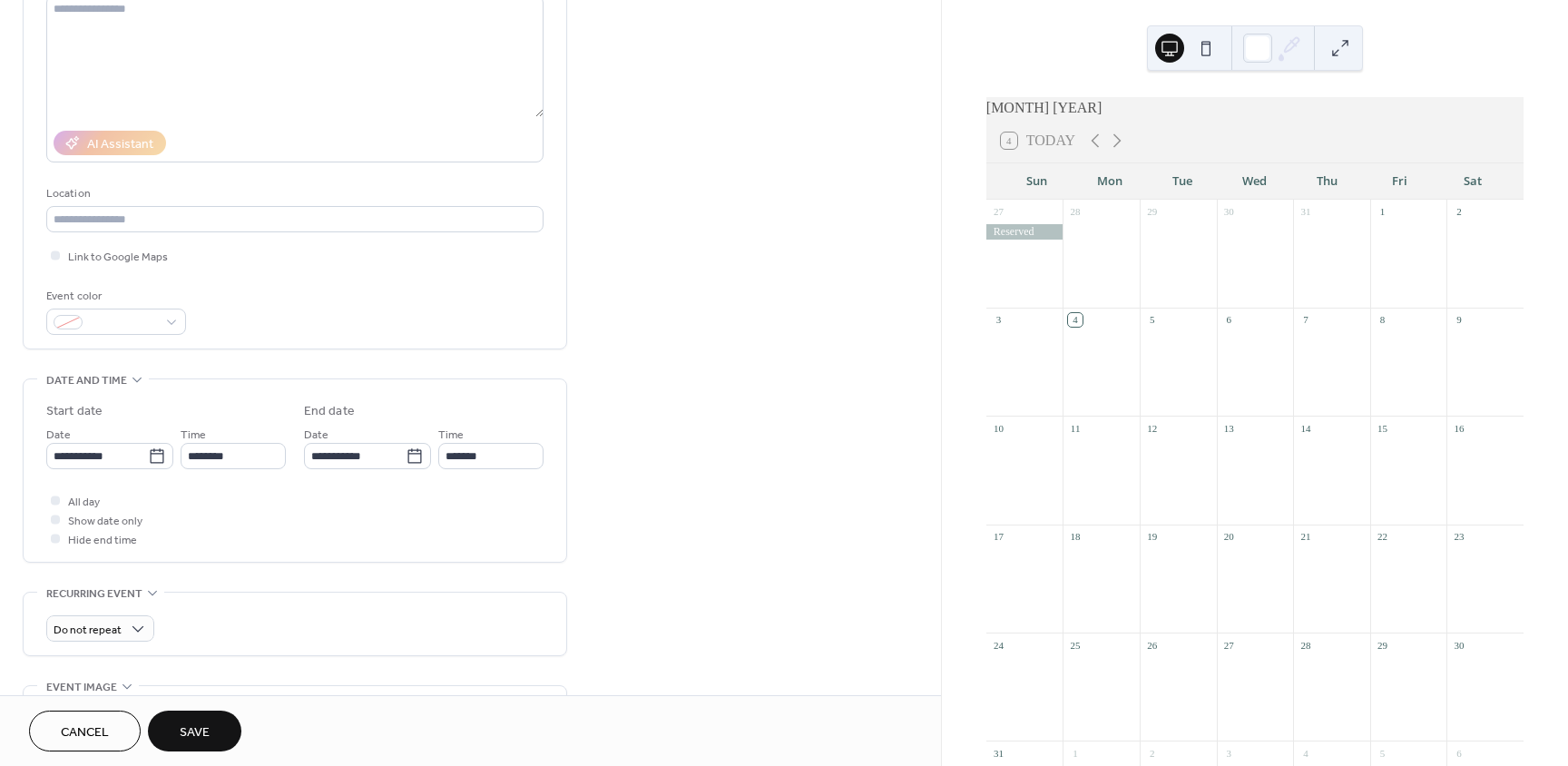 scroll, scrollTop: 272, scrollLeft: 0, axis: vertical 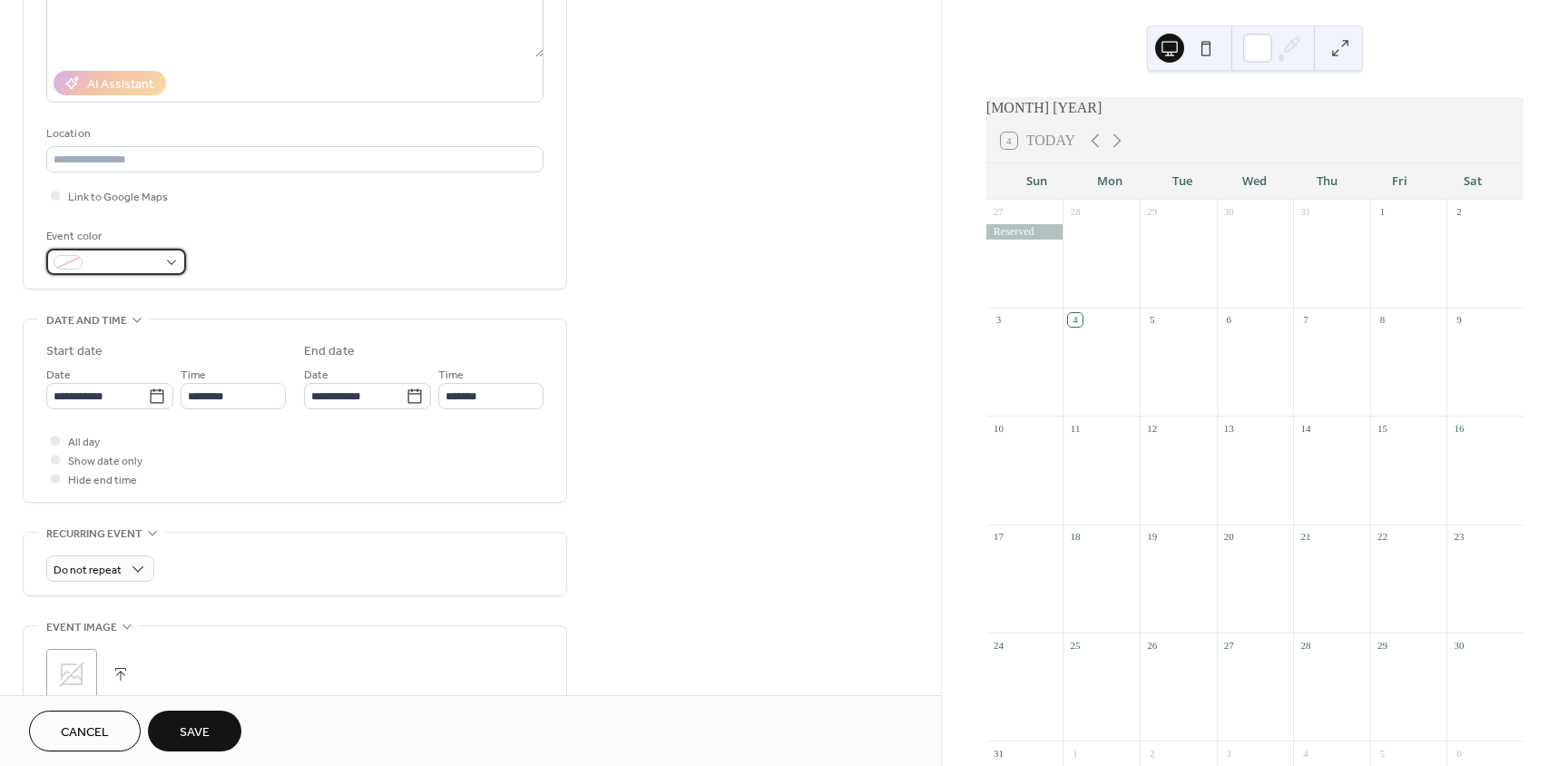 click at bounding box center (123, 263) 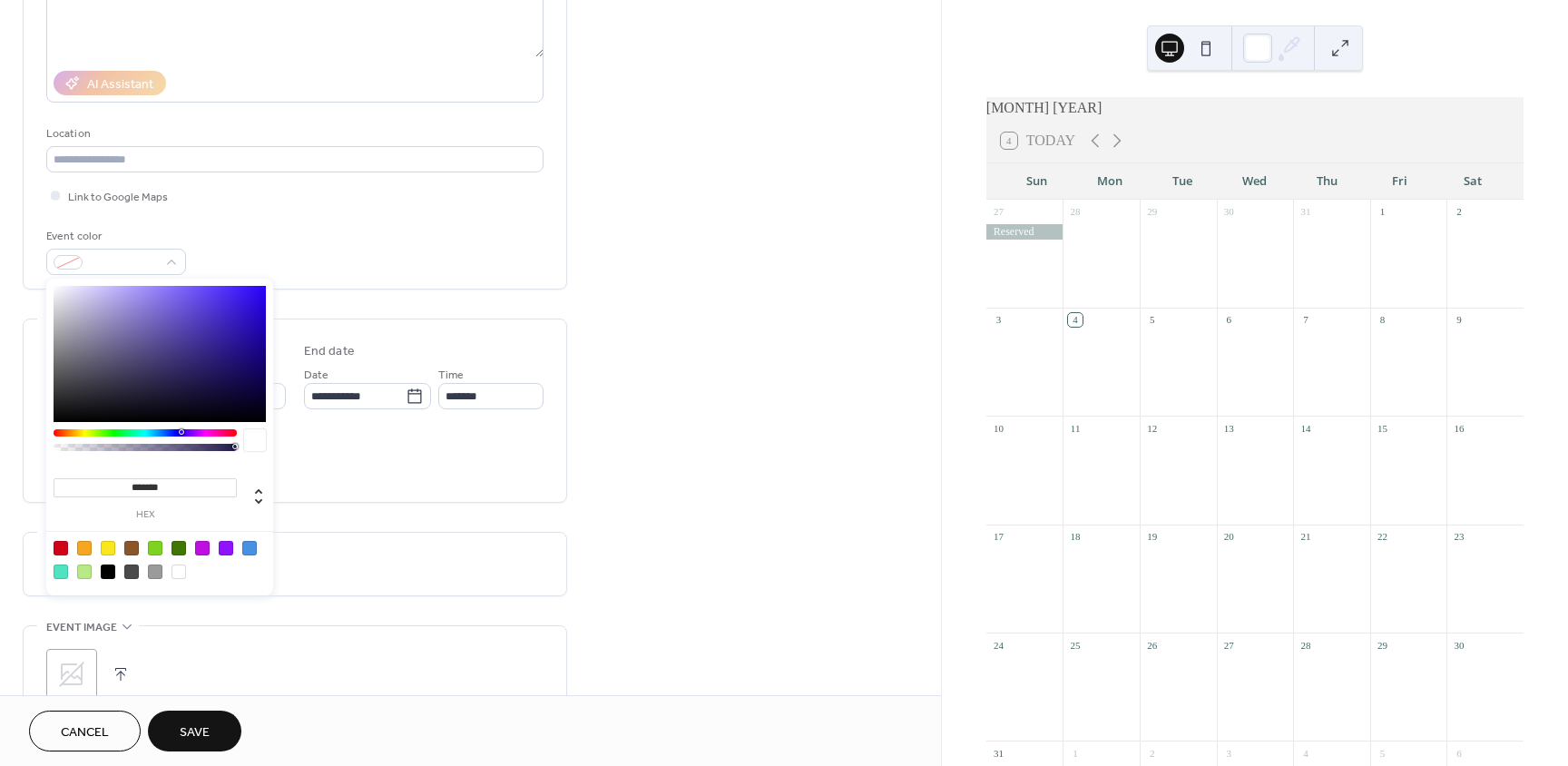 click on "*******" at bounding box center [145, 487] 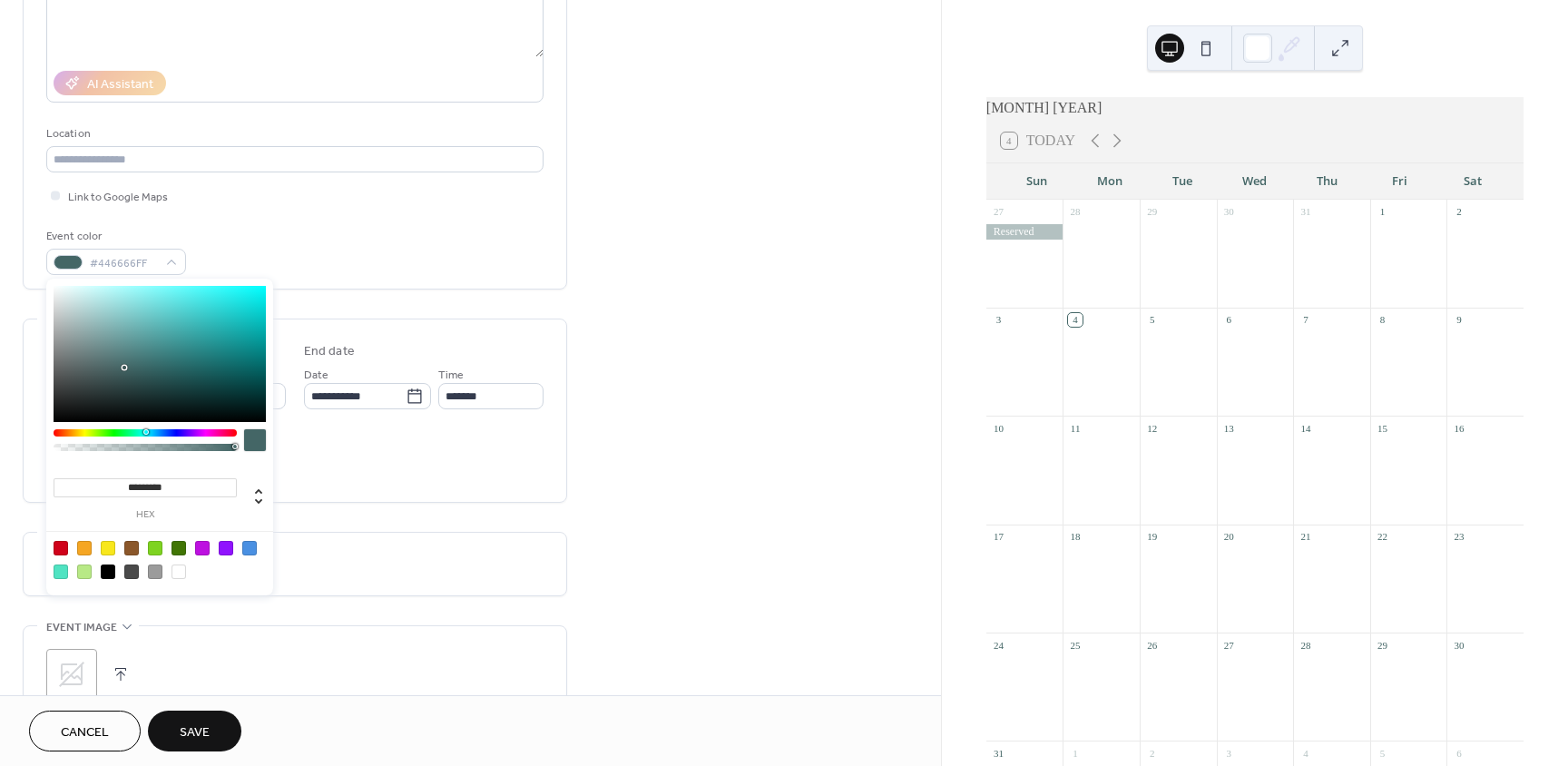 type on "*******" 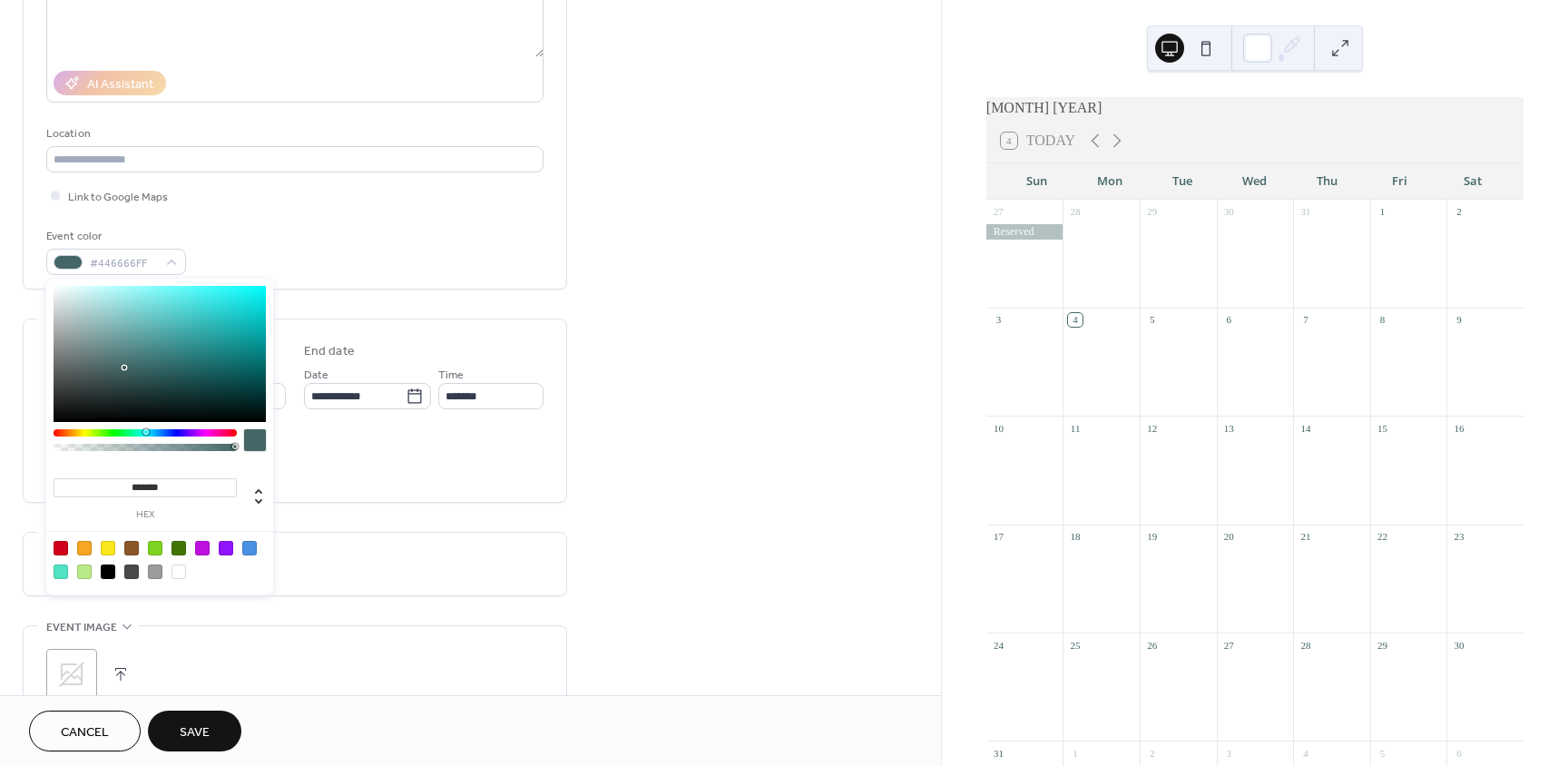 click at bounding box center [255, 440] 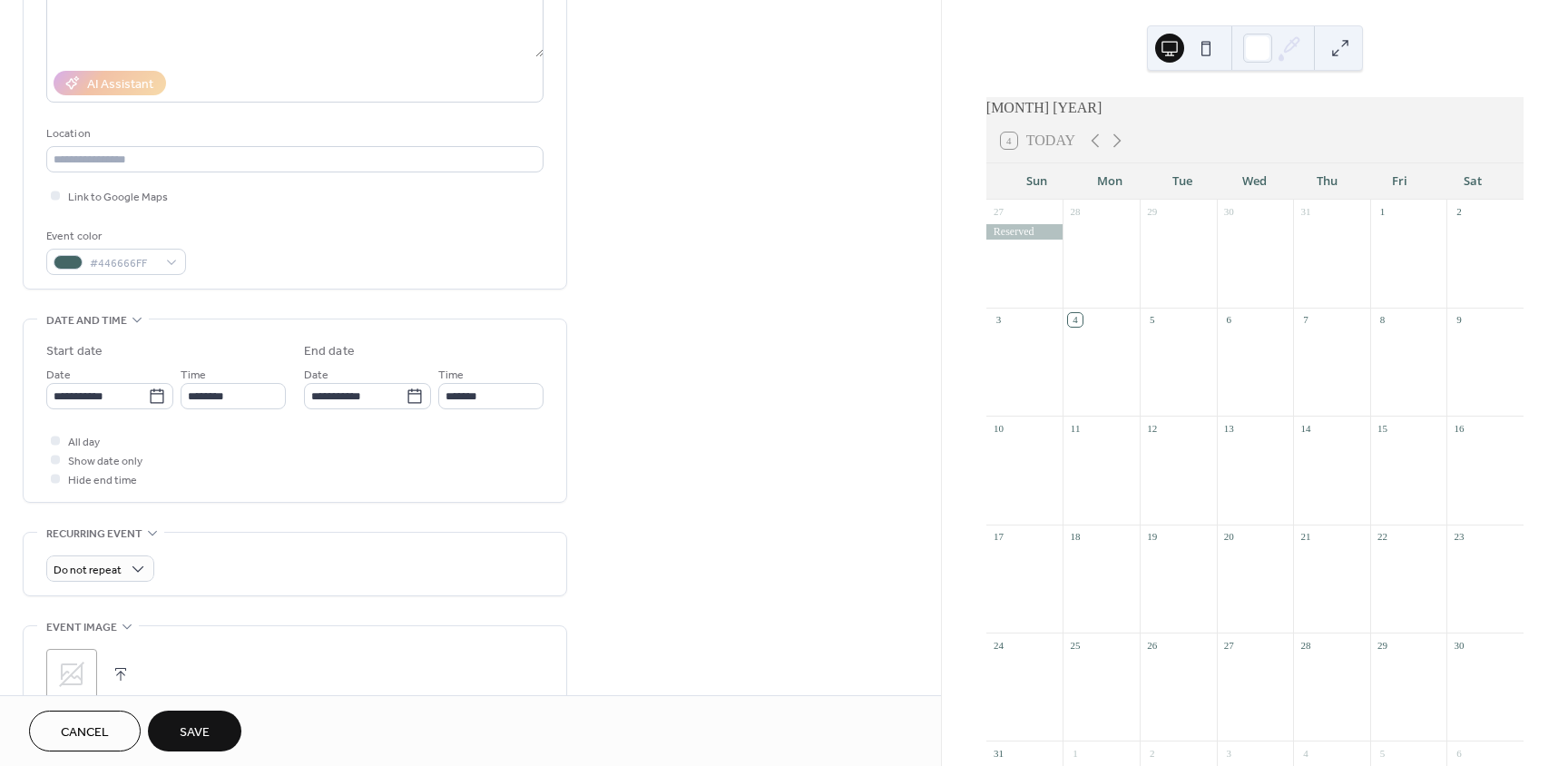 click on "**********" at bounding box center (470, 381) 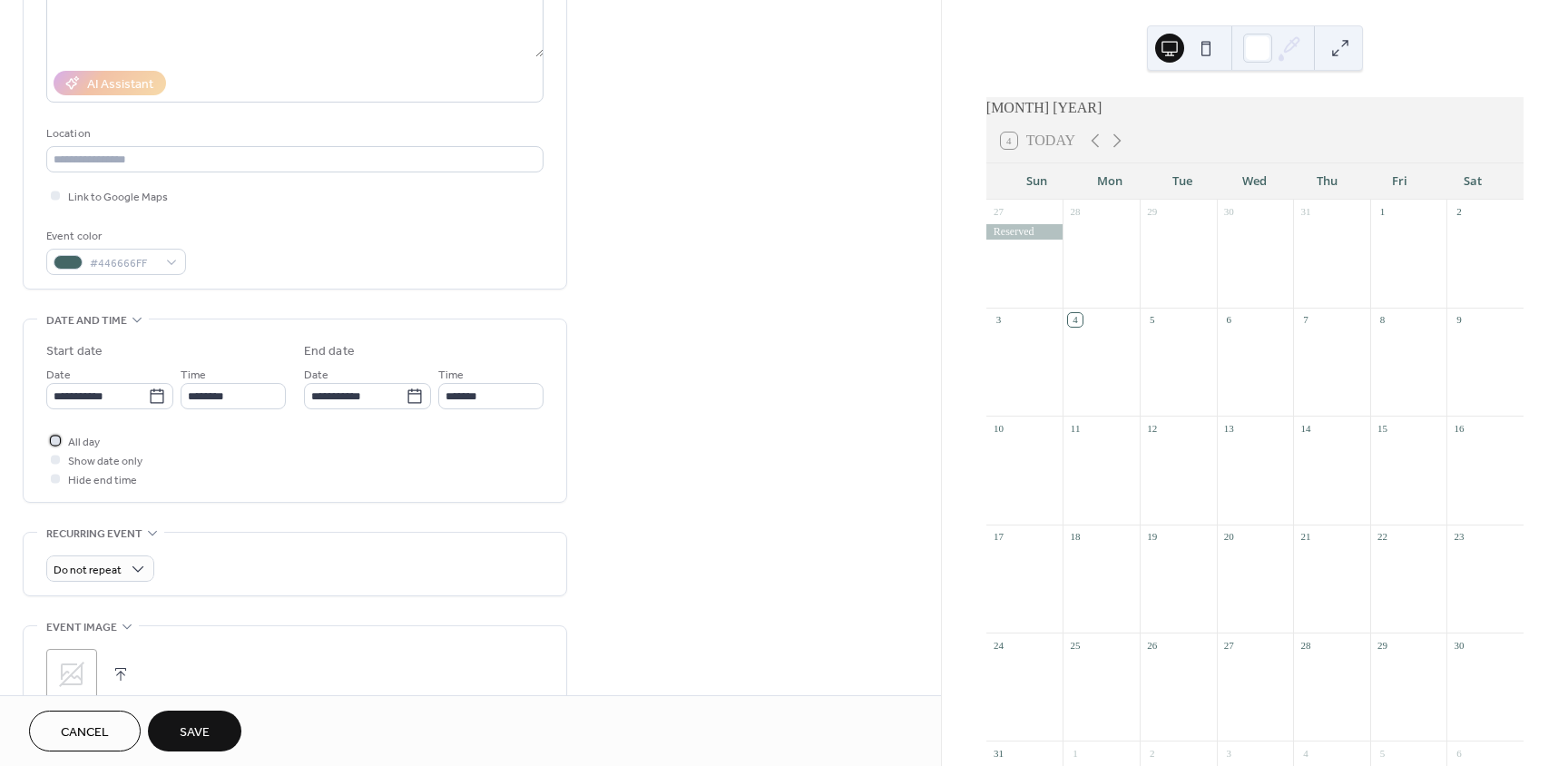 click on "All day" at bounding box center (83, 442) 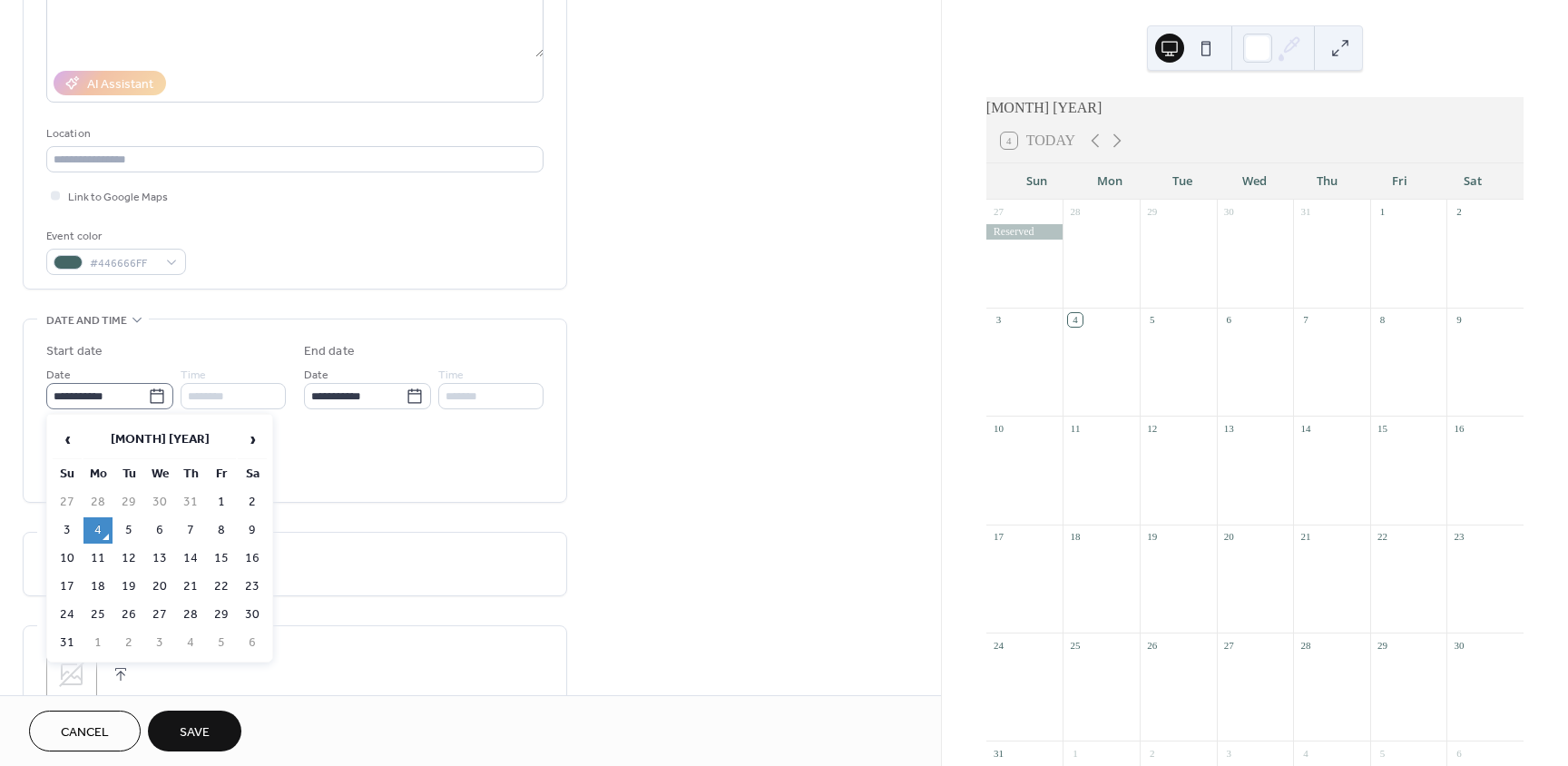 click 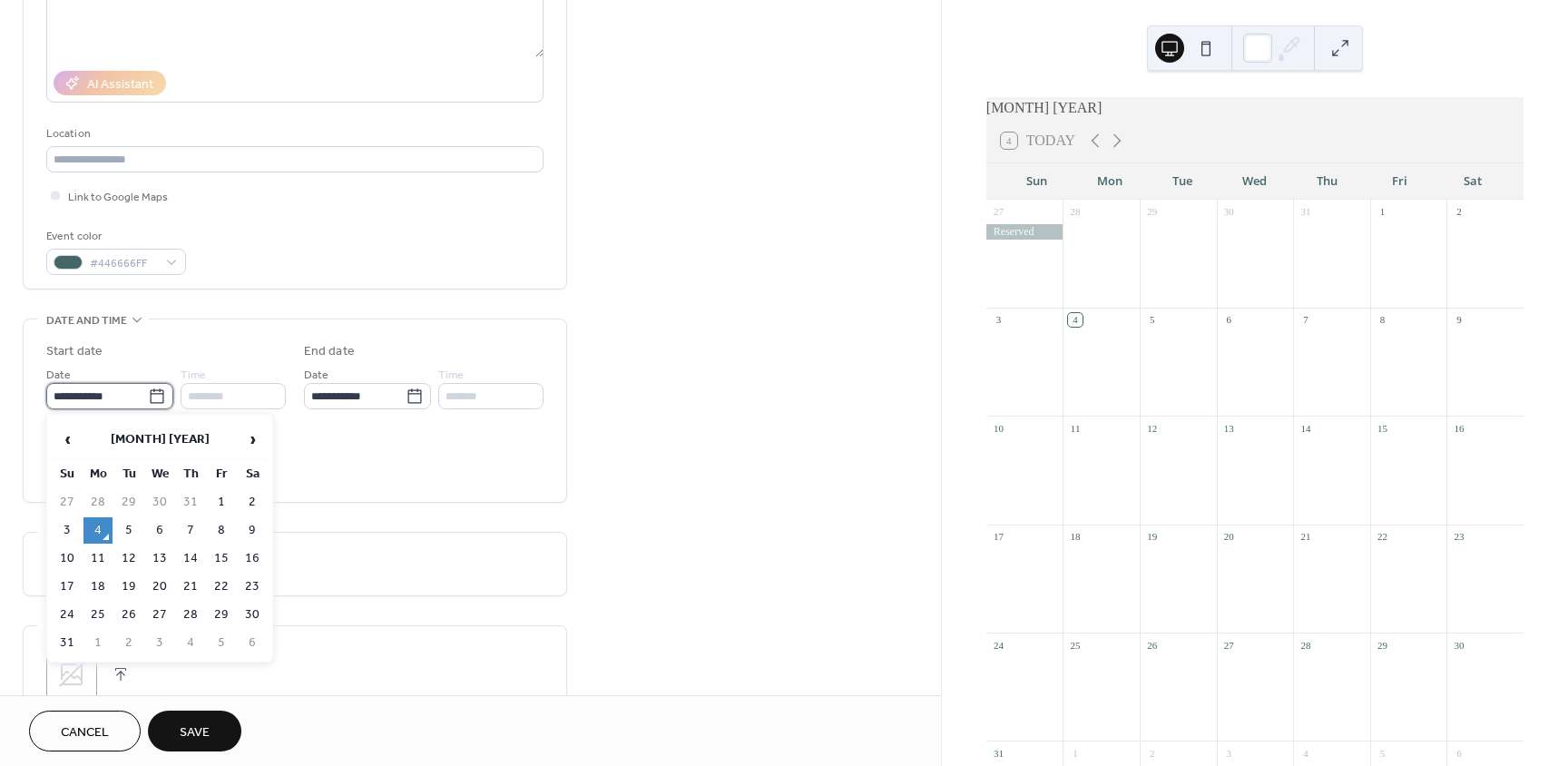 click on "**********" at bounding box center (97, 396) 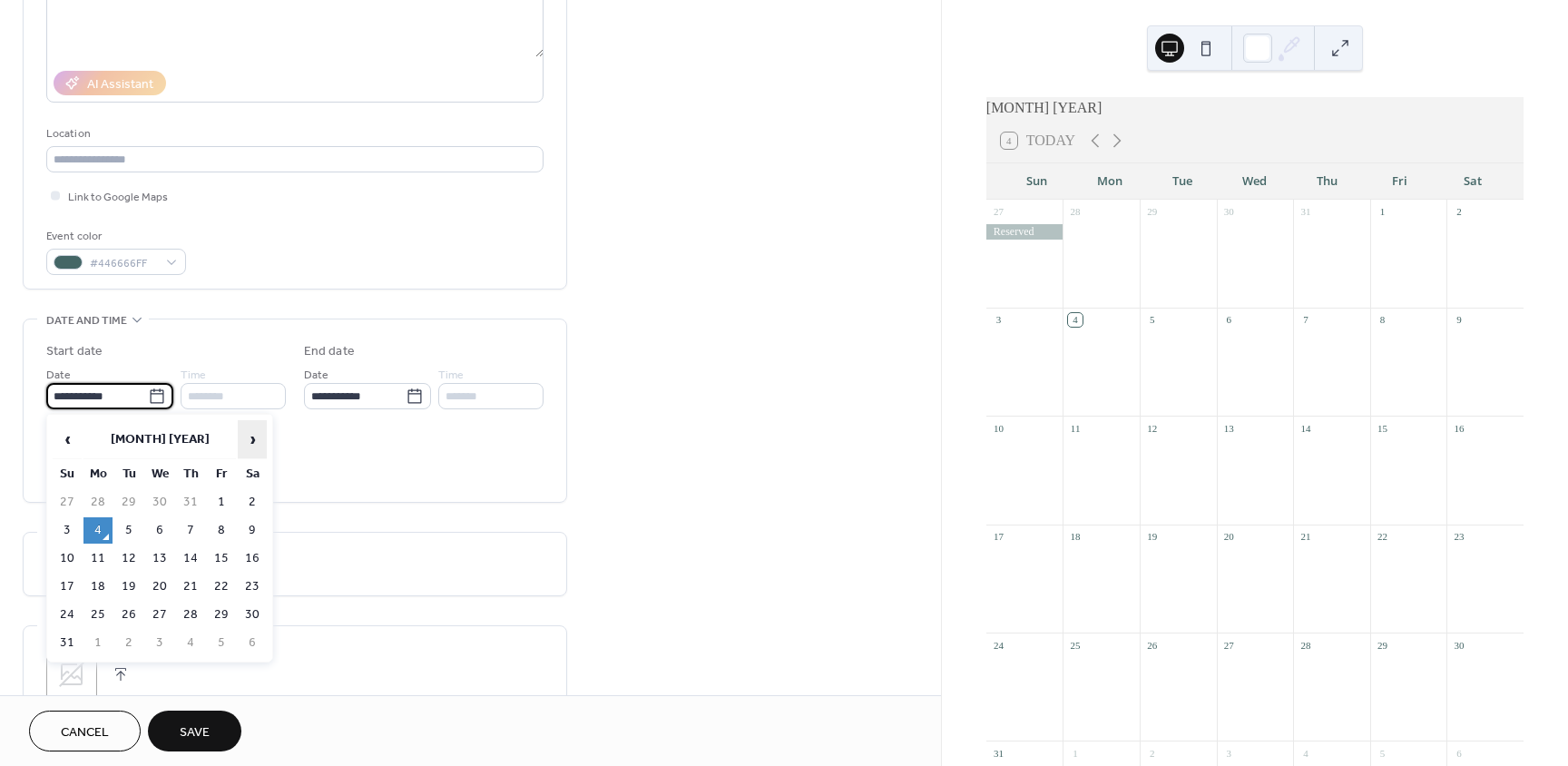 click on "›" at bounding box center (252, 439) 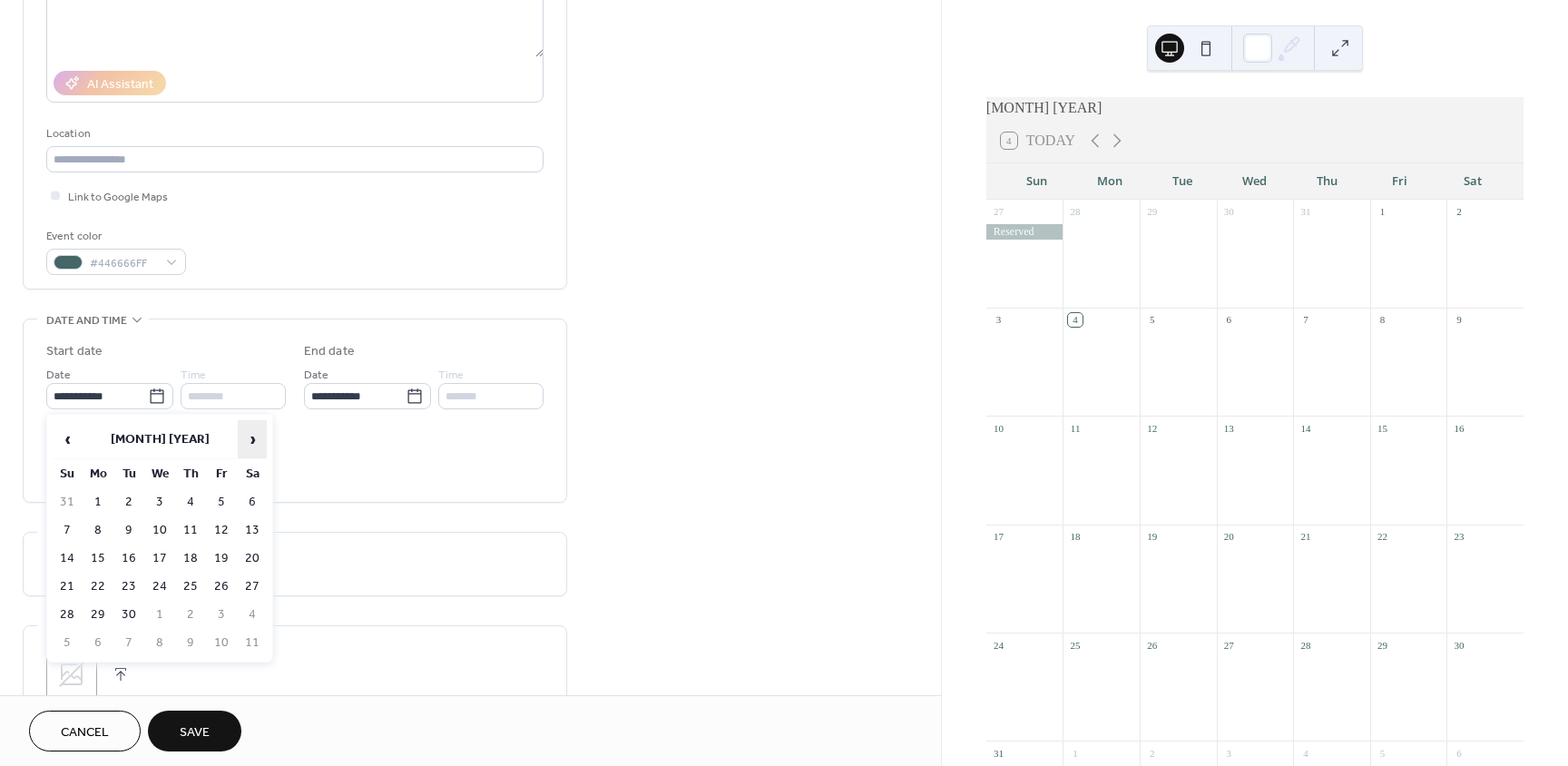 click on "›" at bounding box center [252, 439] 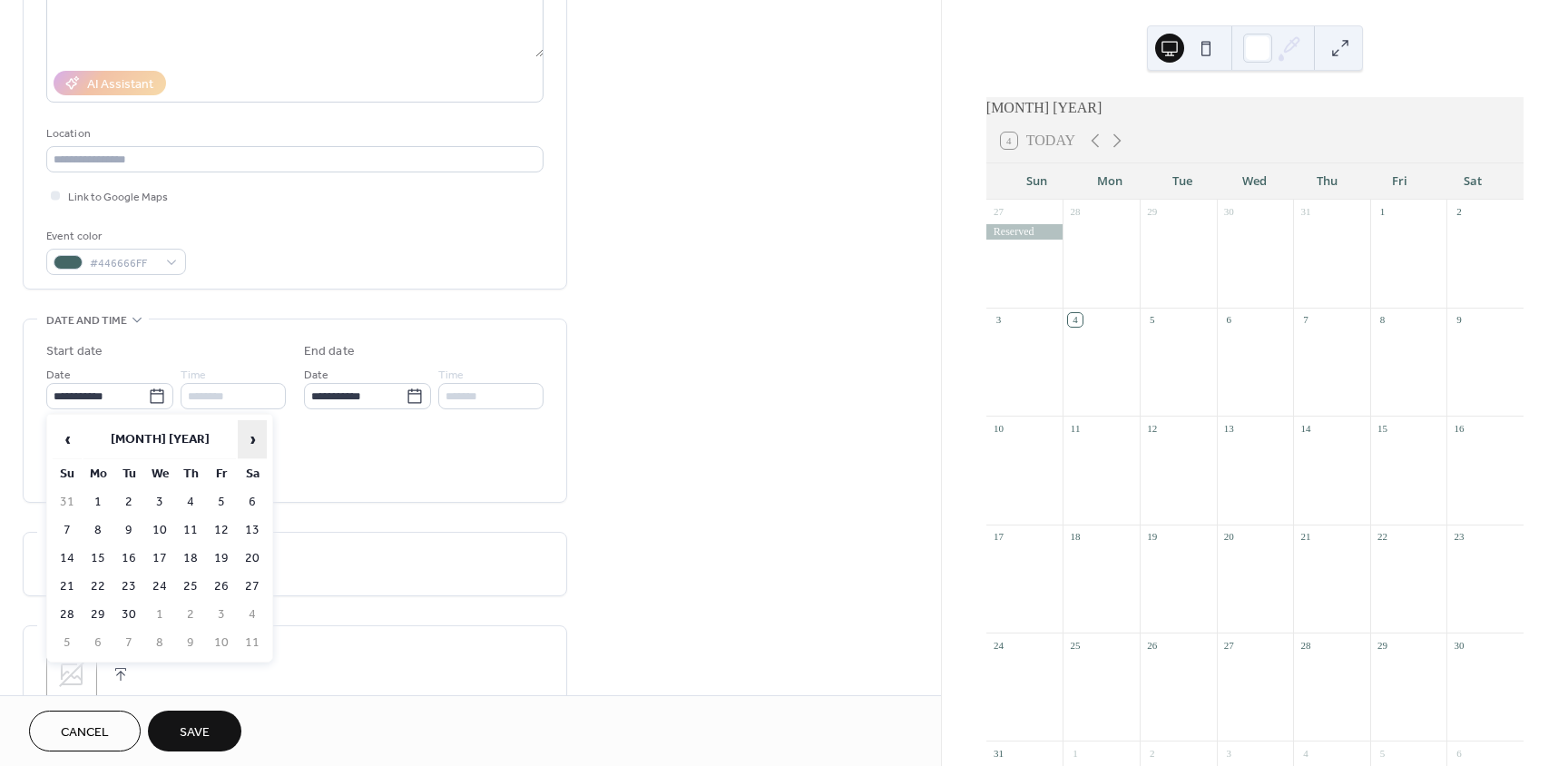click on "›" at bounding box center [252, 439] 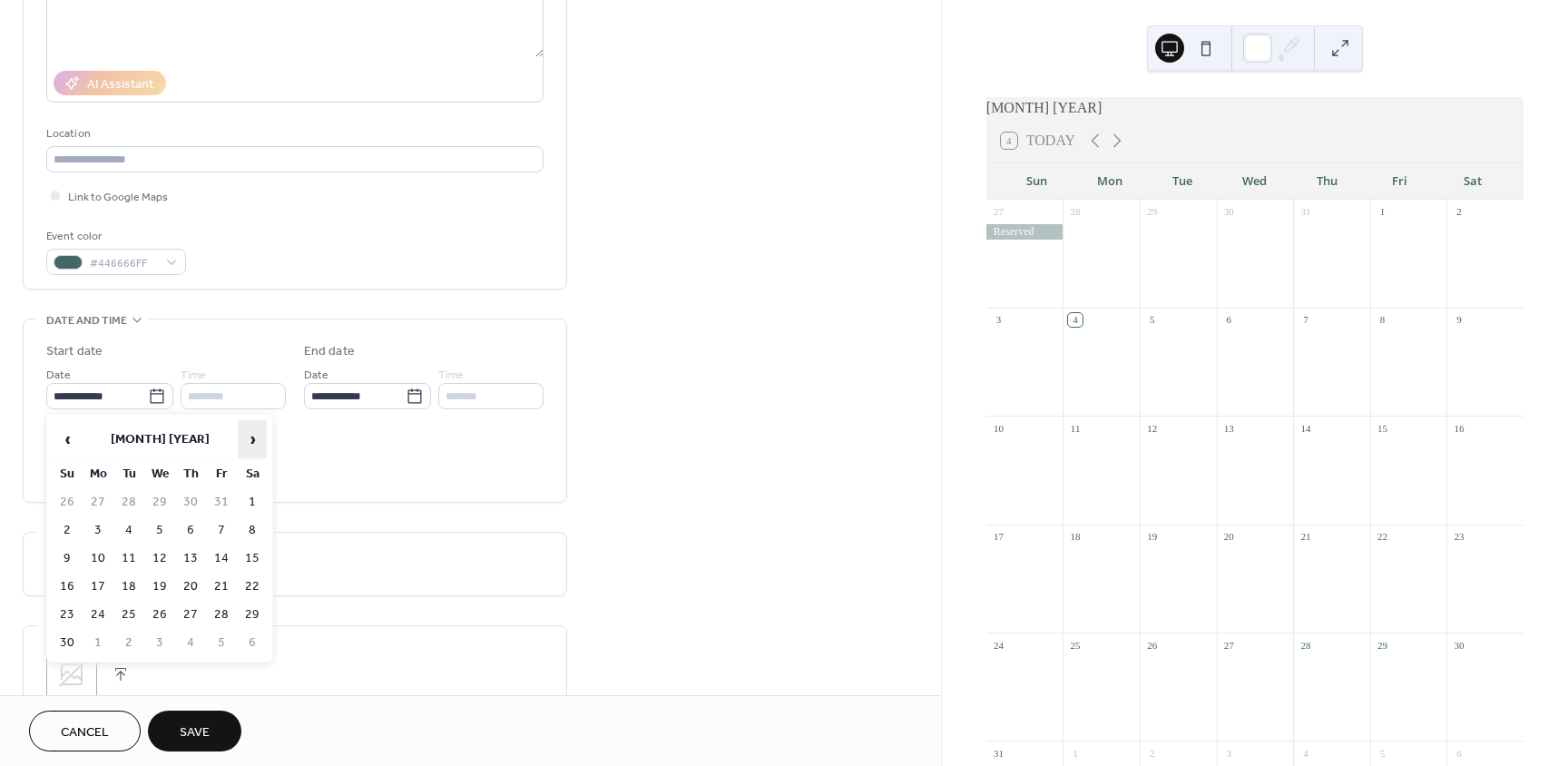 click on "›" at bounding box center [252, 439] 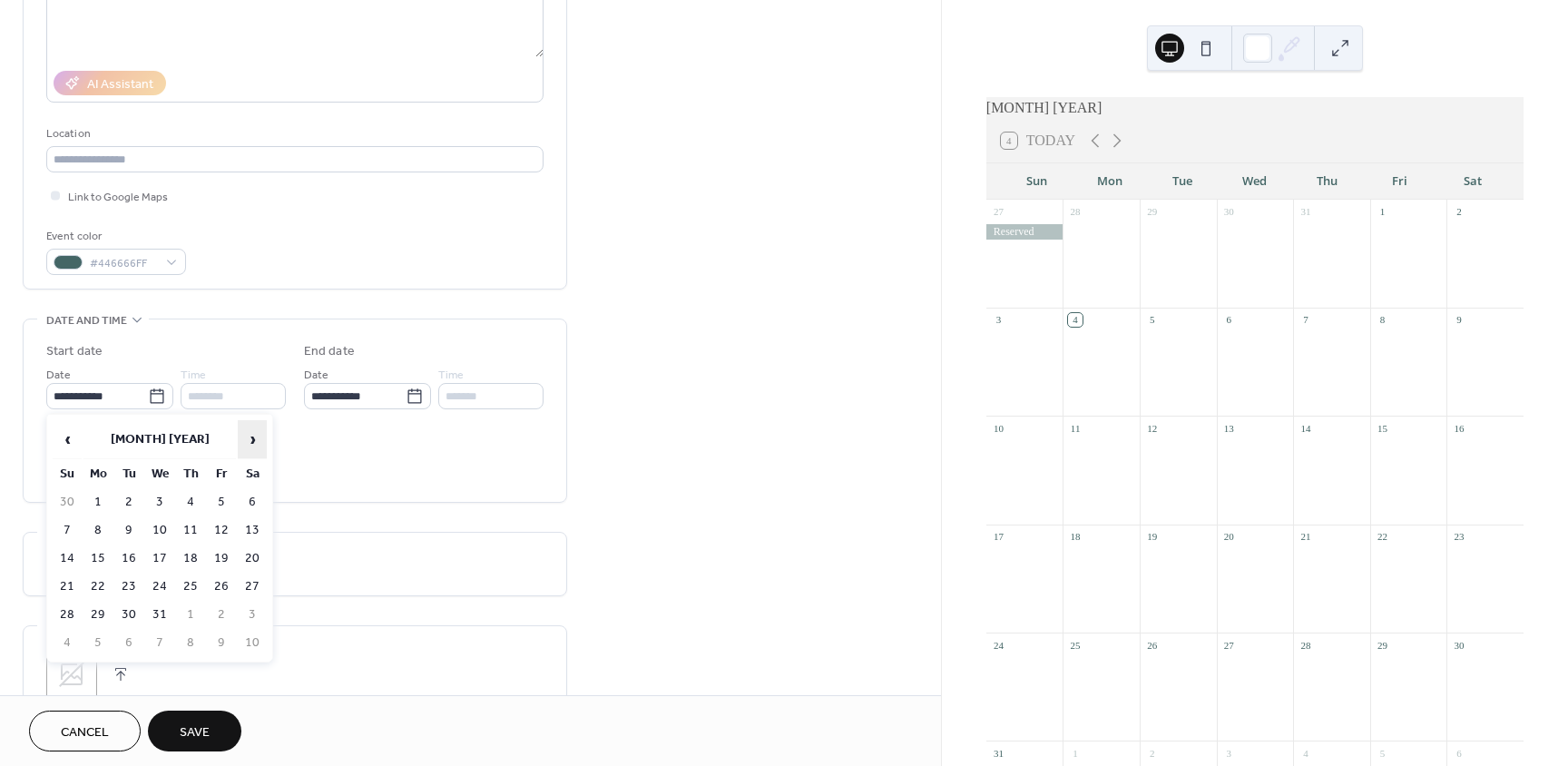 click on "›" at bounding box center (252, 439) 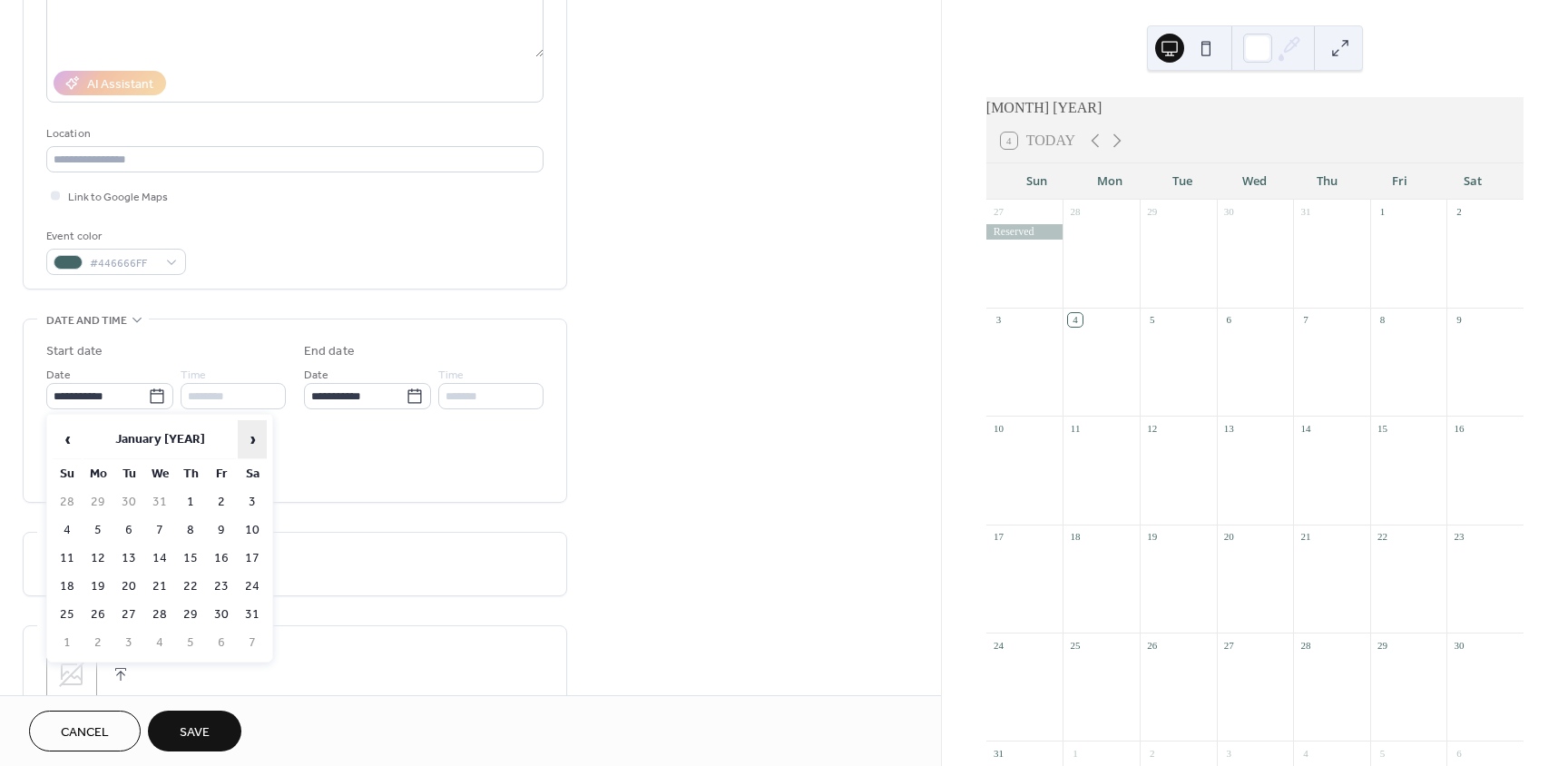 click on "›" at bounding box center (252, 439) 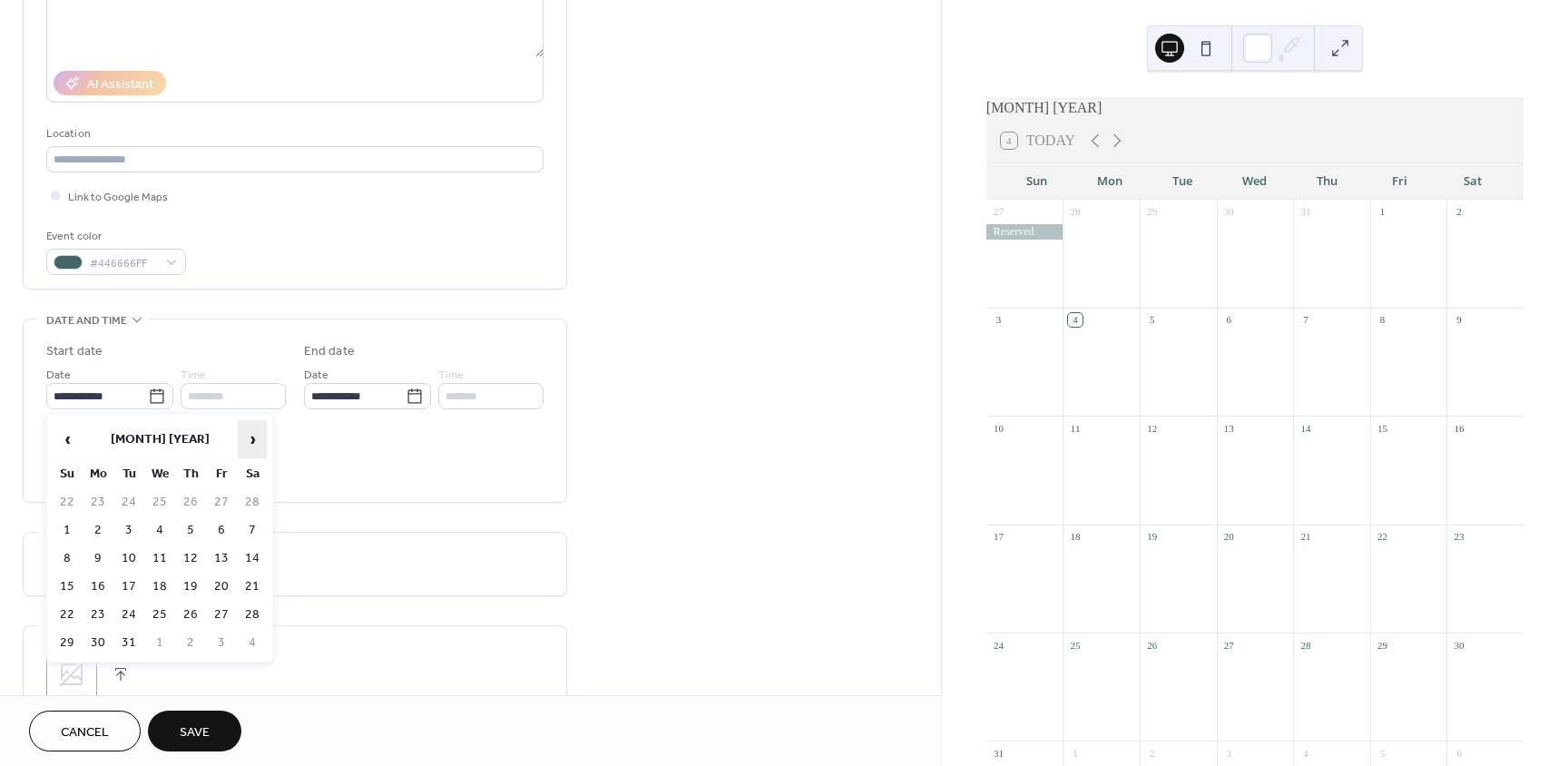click on "›" at bounding box center (252, 439) 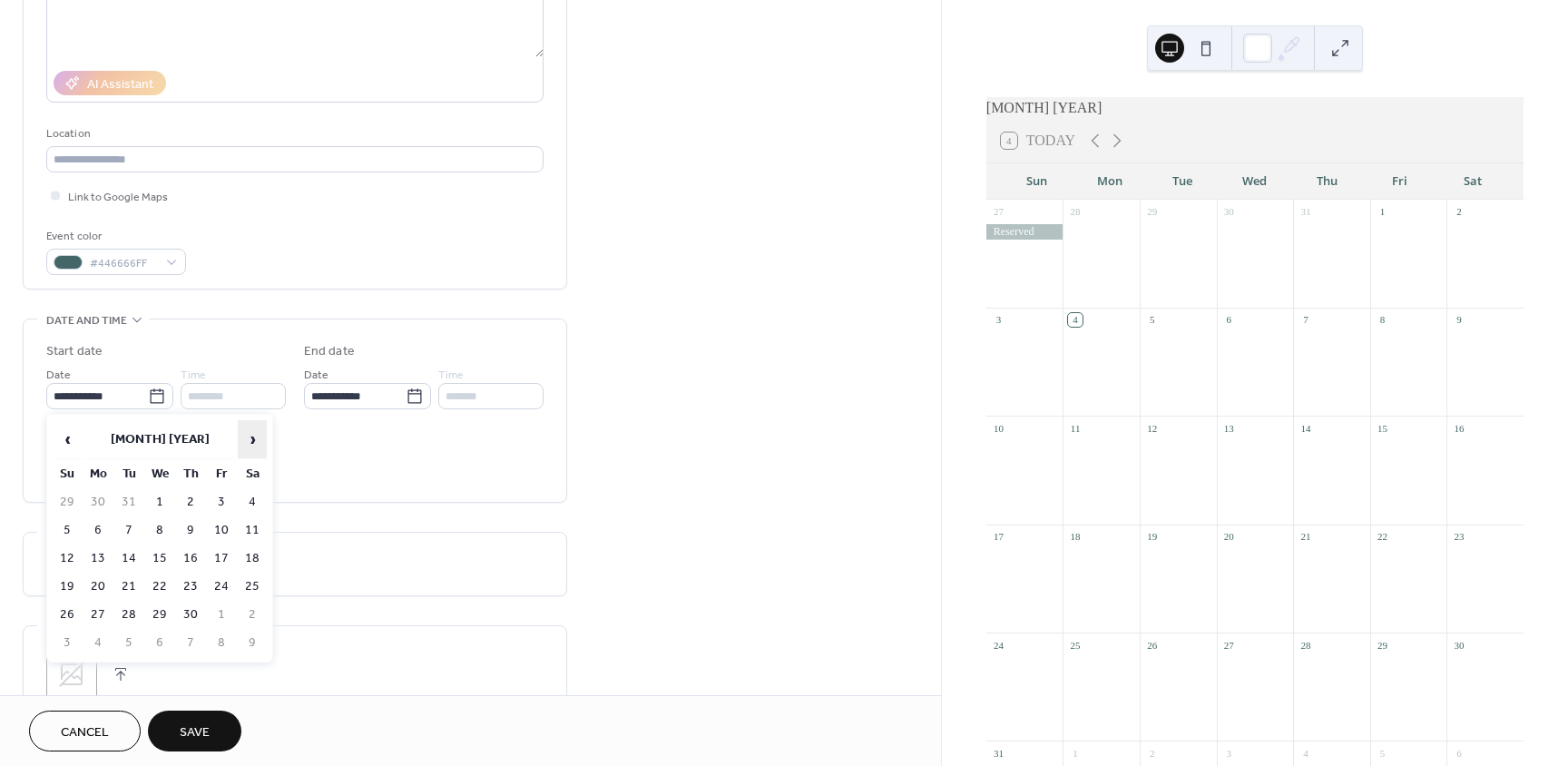 click on "›" at bounding box center [252, 439] 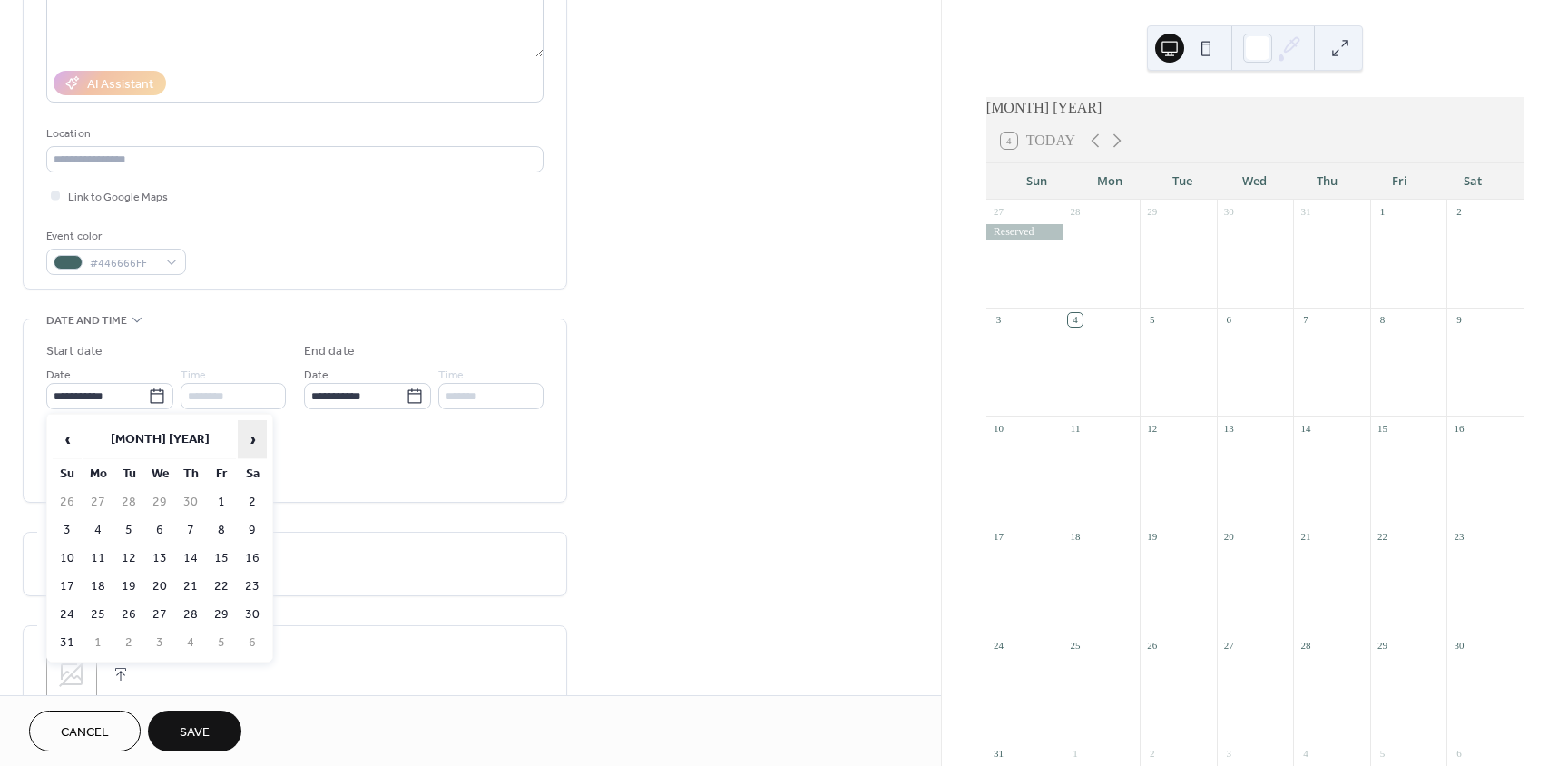 click on "›" at bounding box center (252, 439) 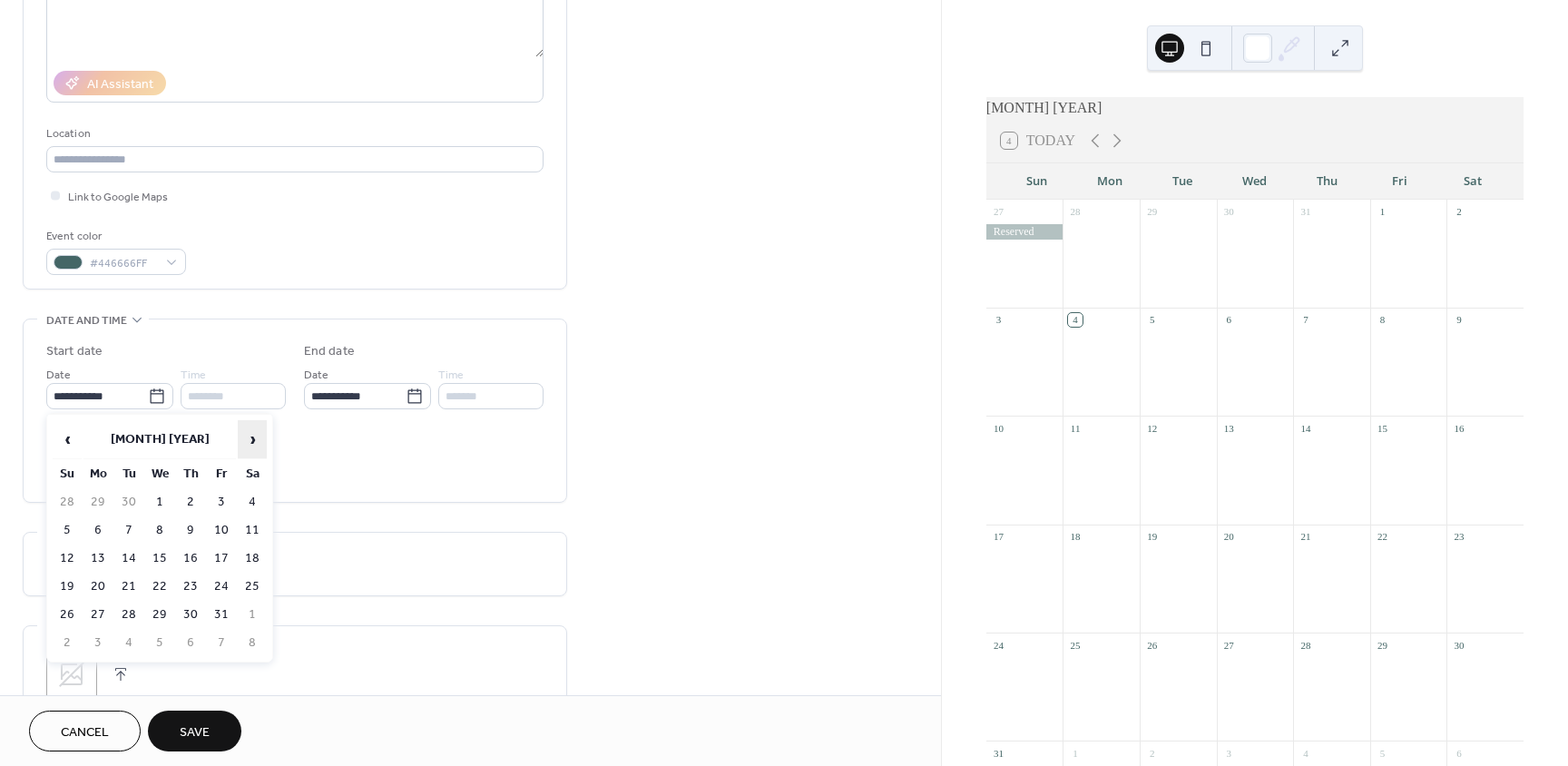 click on "›" at bounding box center [252, 439] 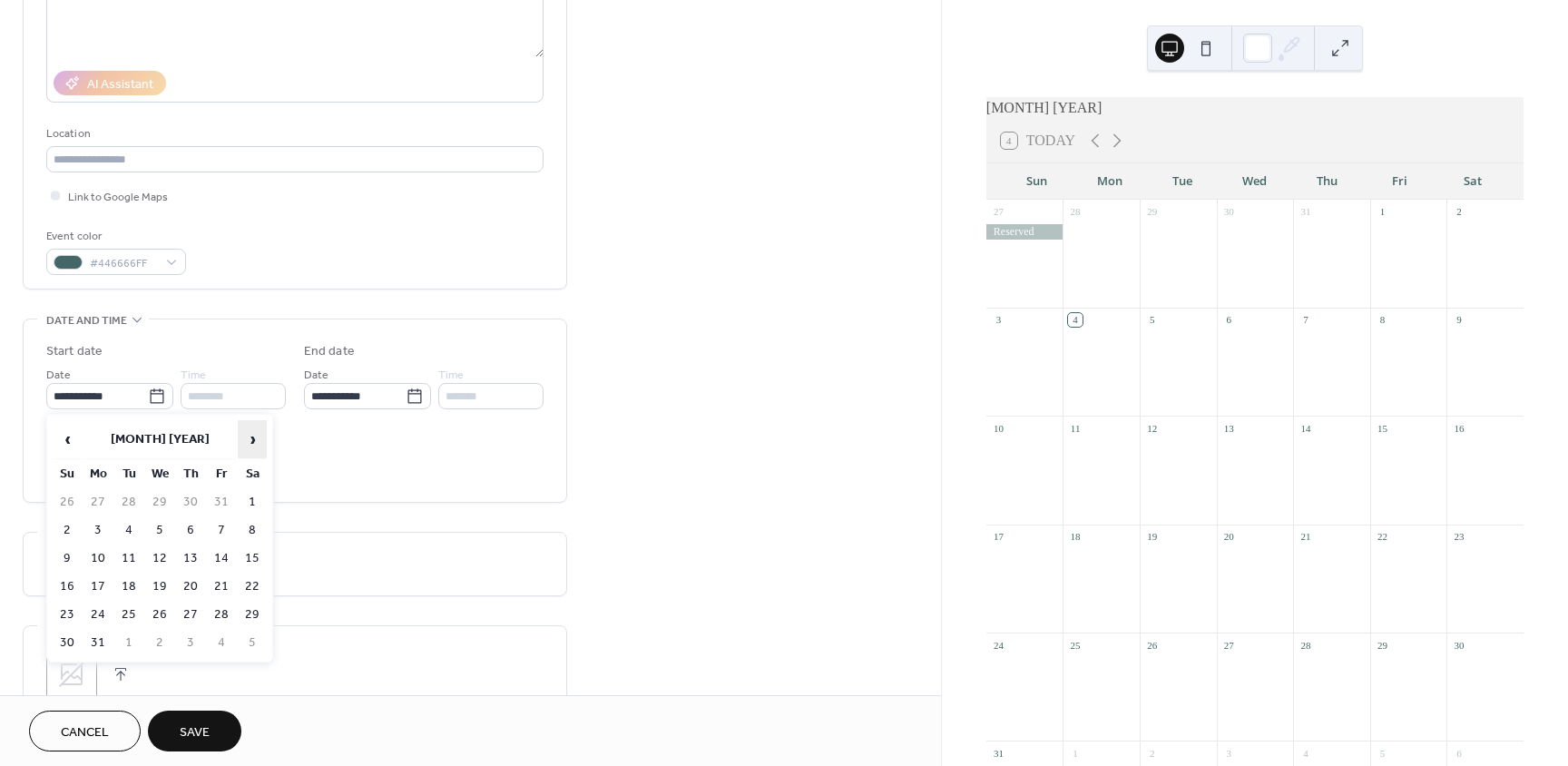 click on "›" at bounding box center (252, 439) 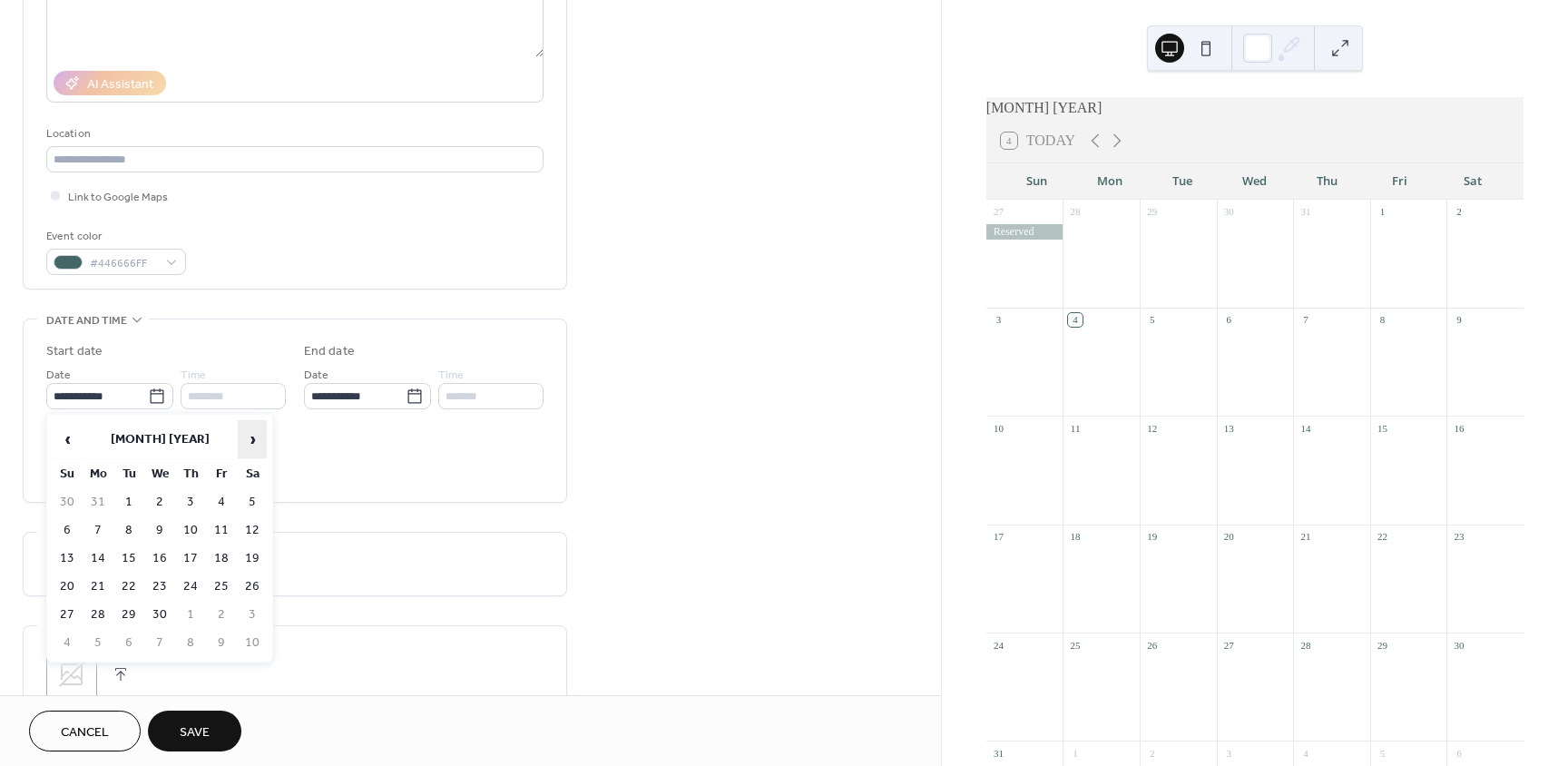 click on "›" at bounding box center (252, 439) 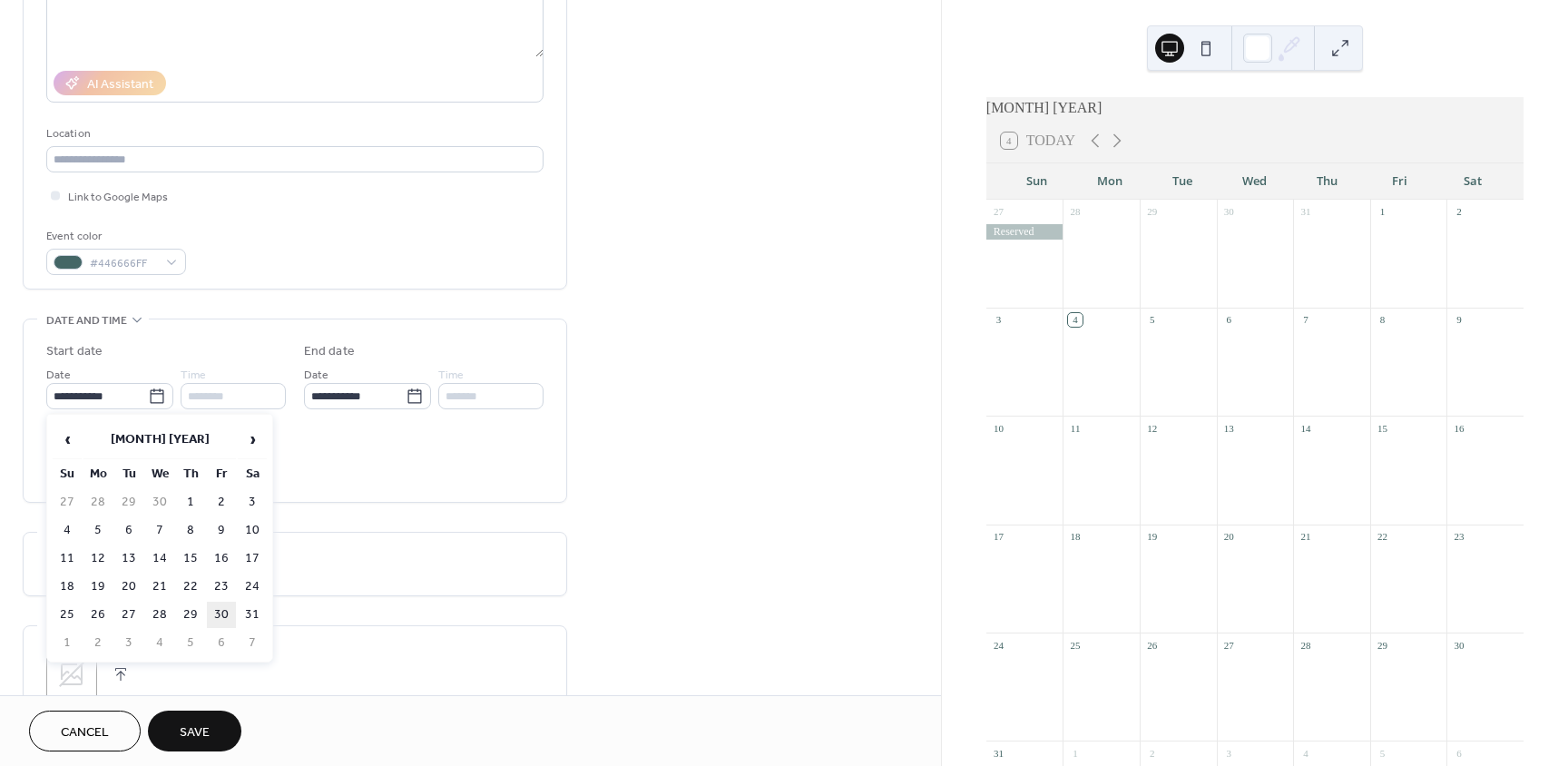 click on "30" at bounding box center [221, 614] 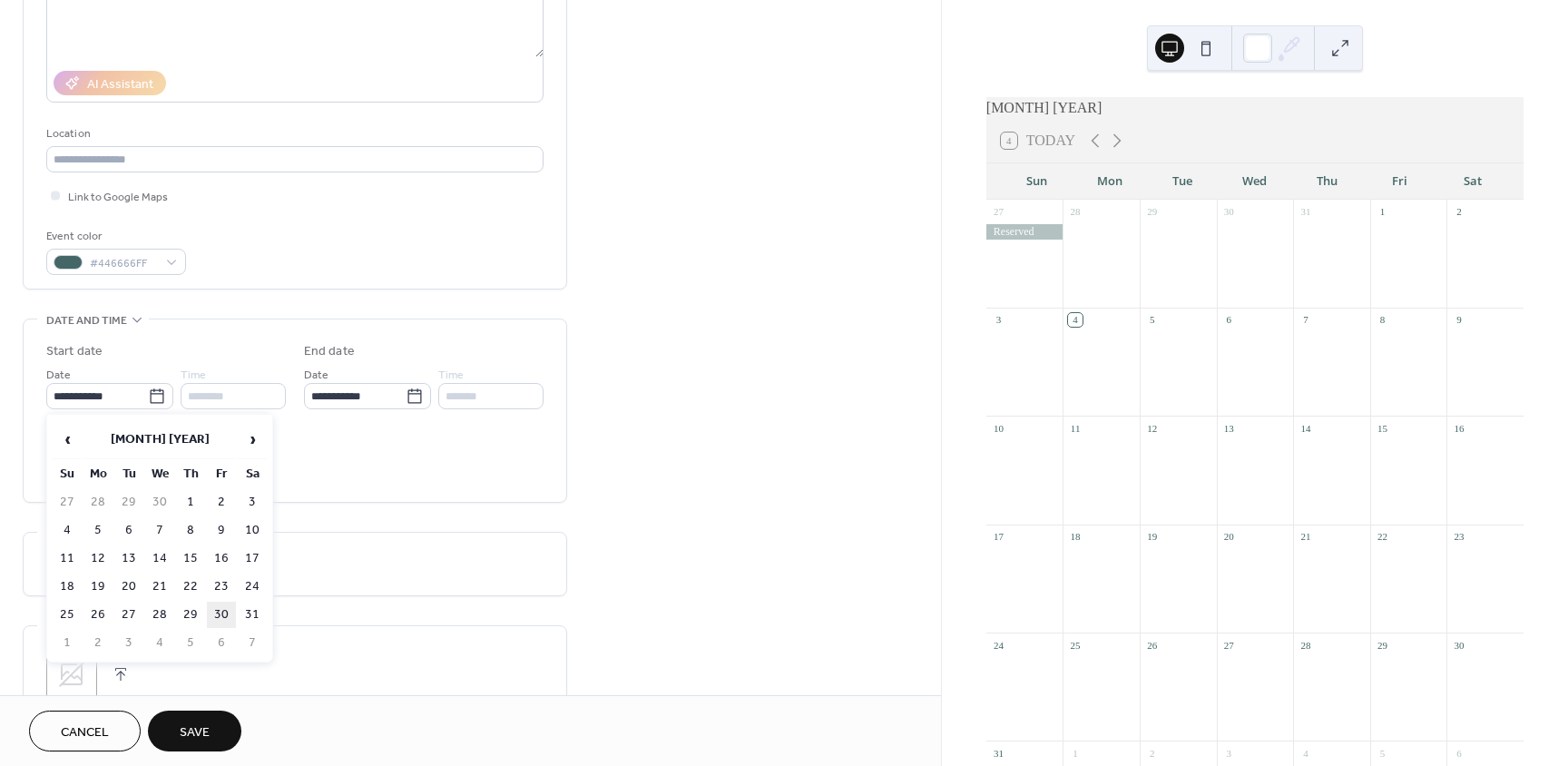 type on "**********" 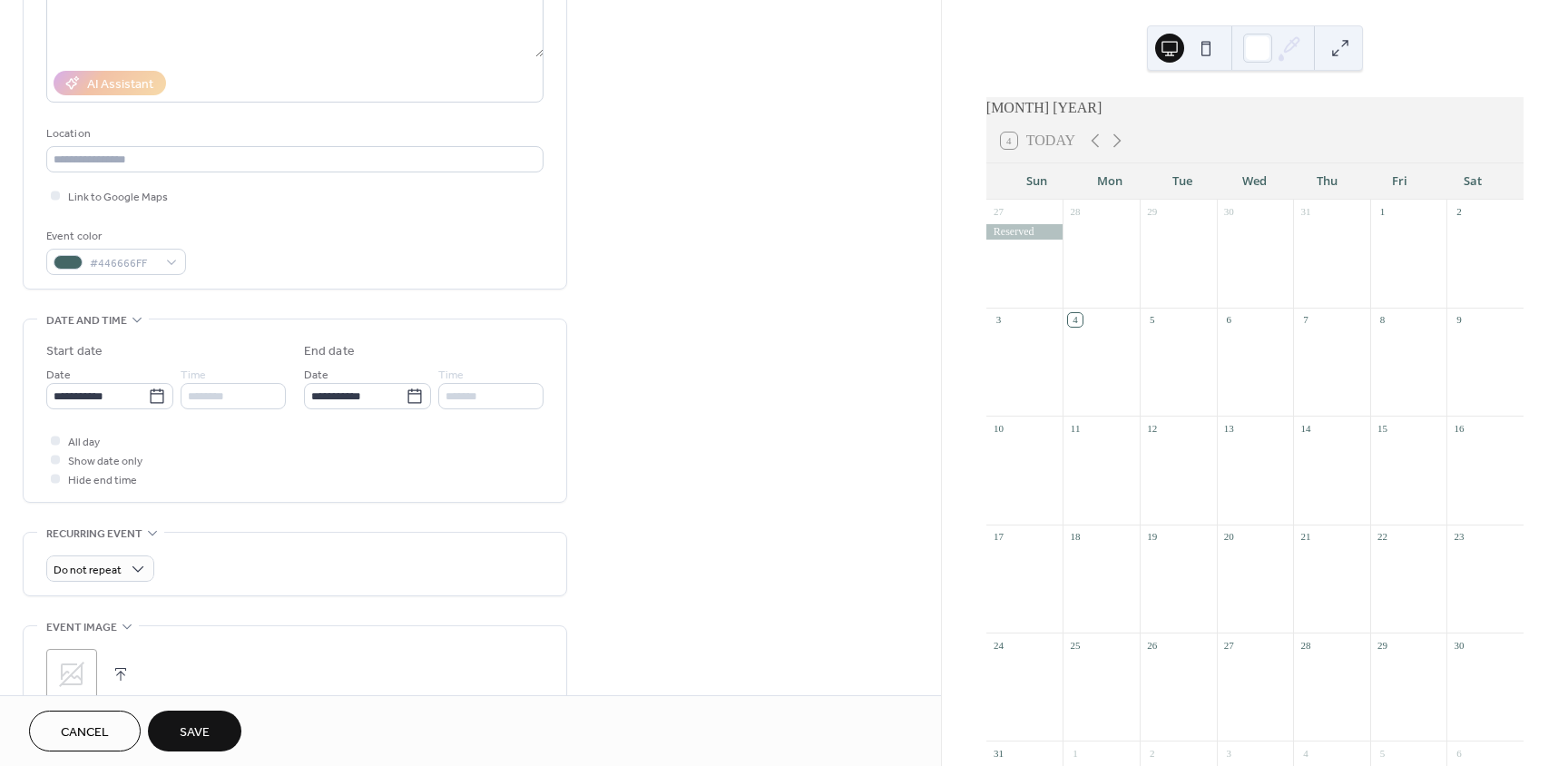 click on "Save" at bounding box center (194, 732) 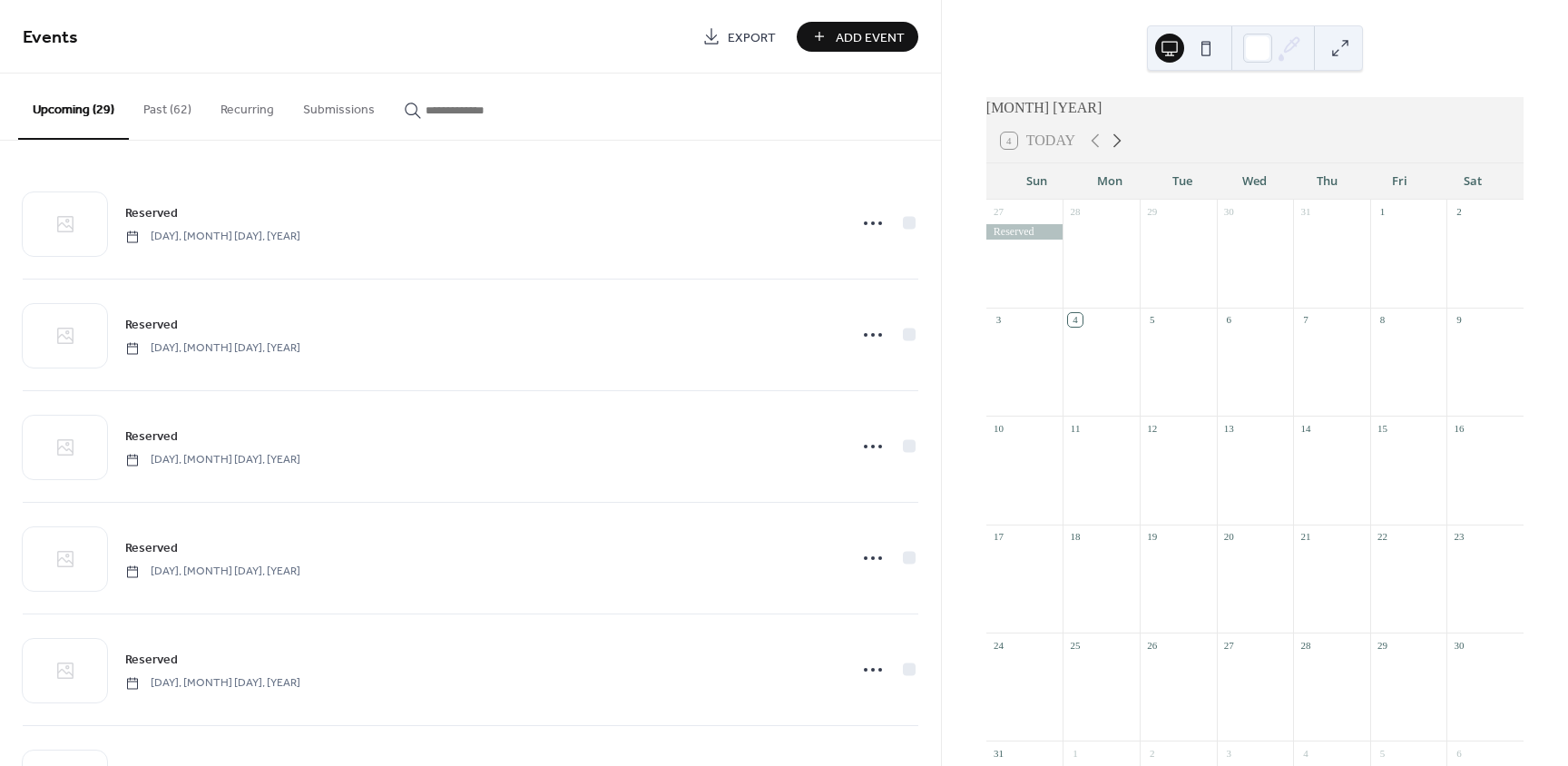 click 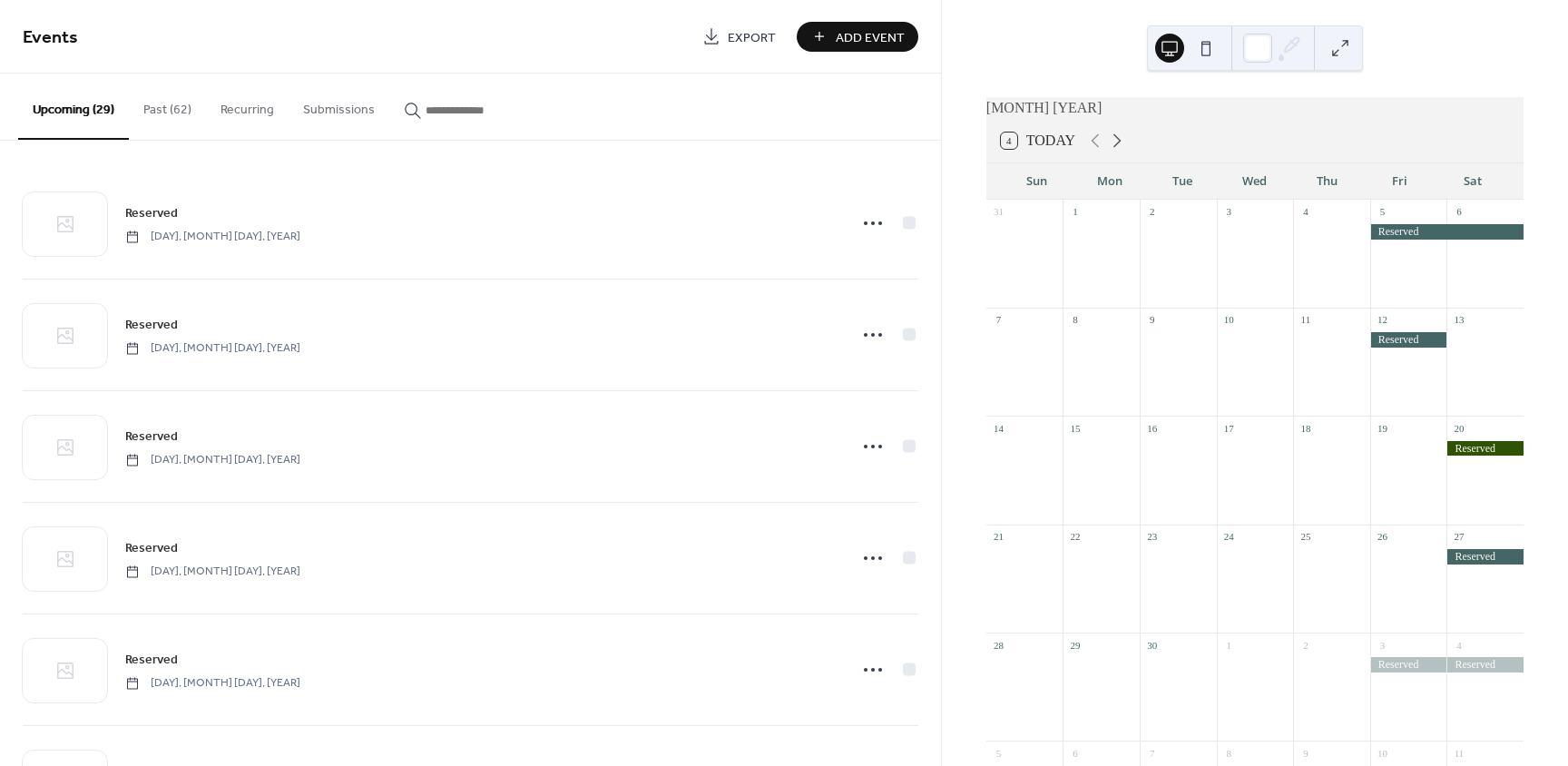 click 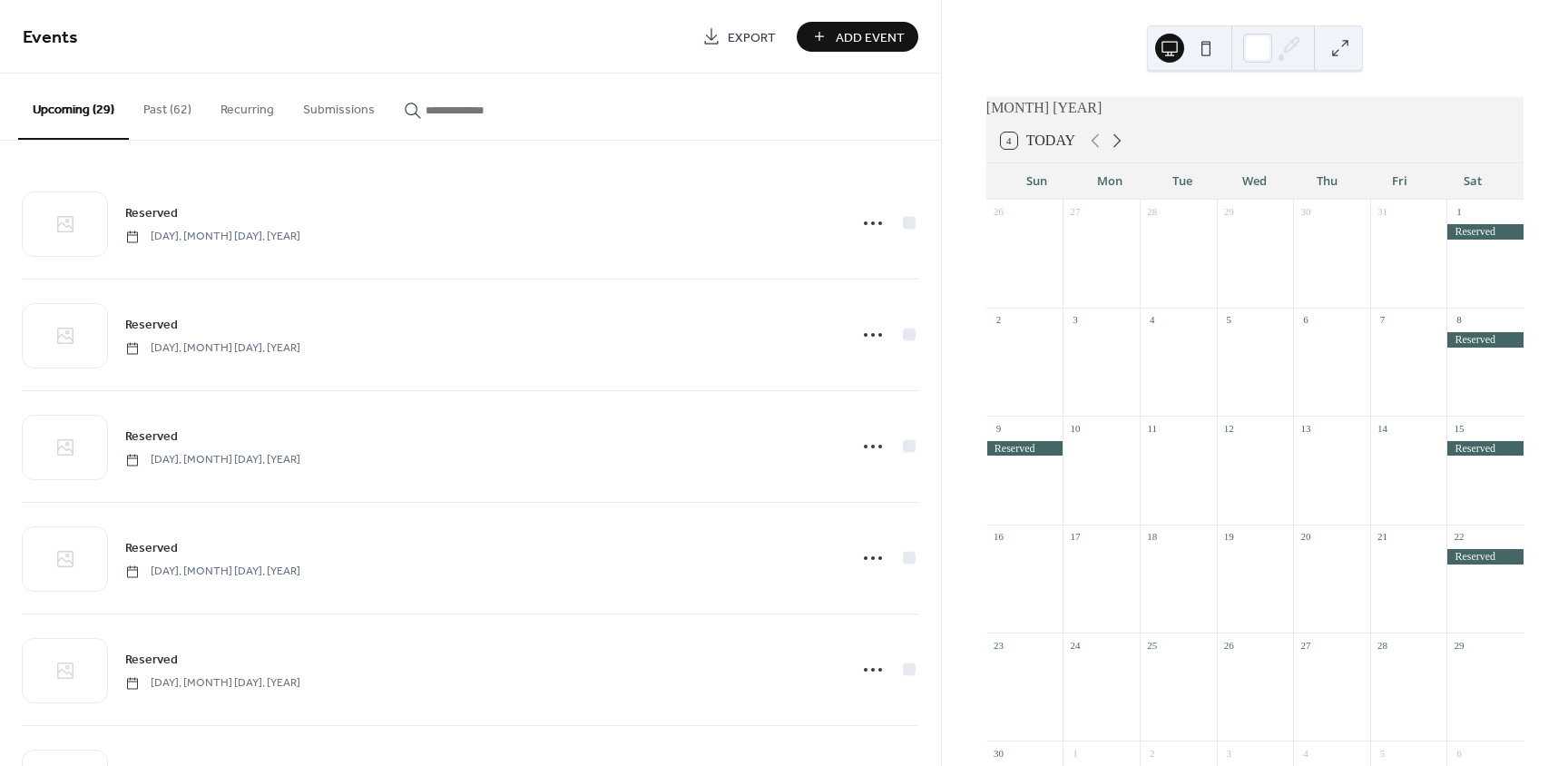 click 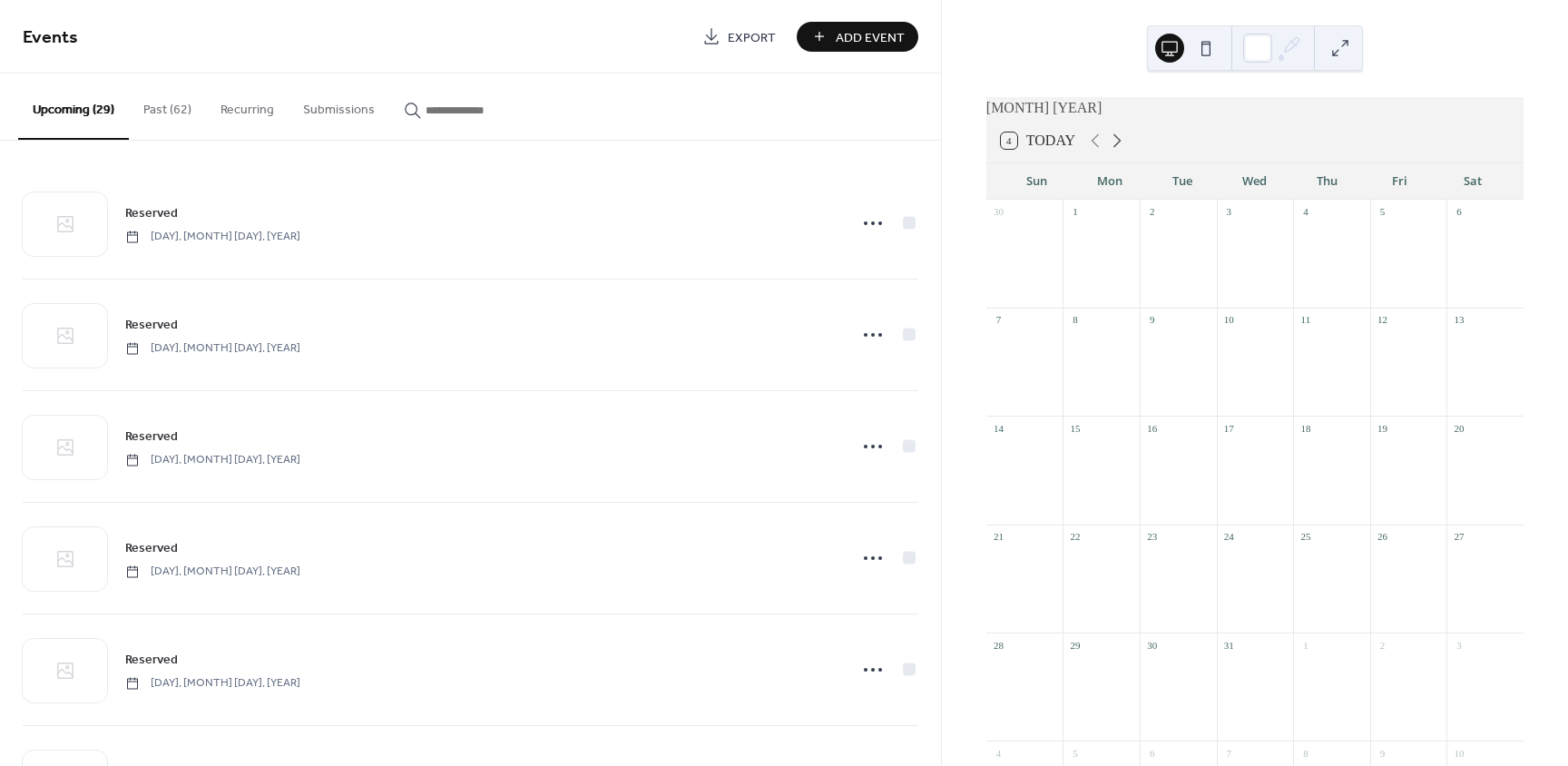 click 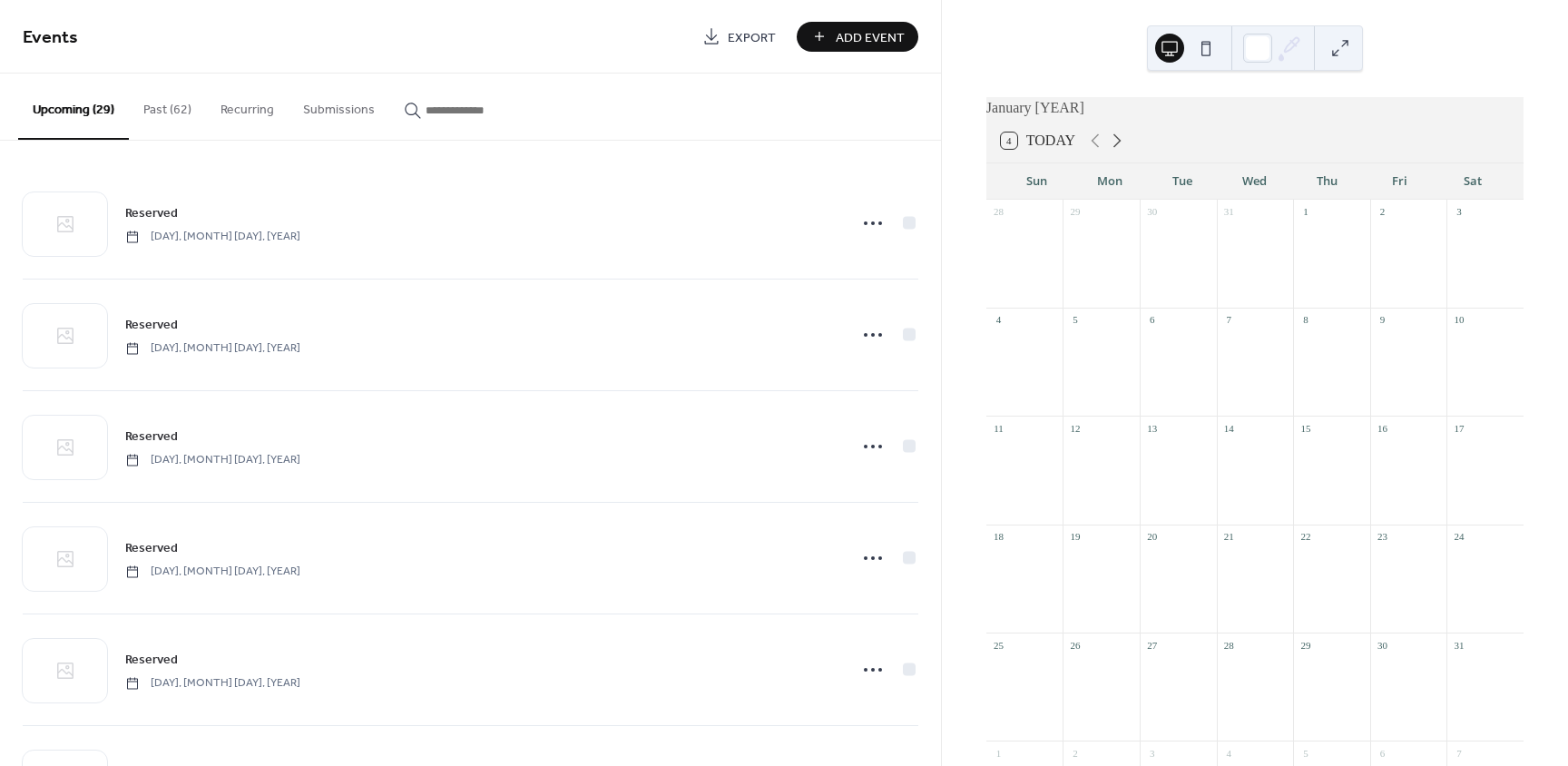 click 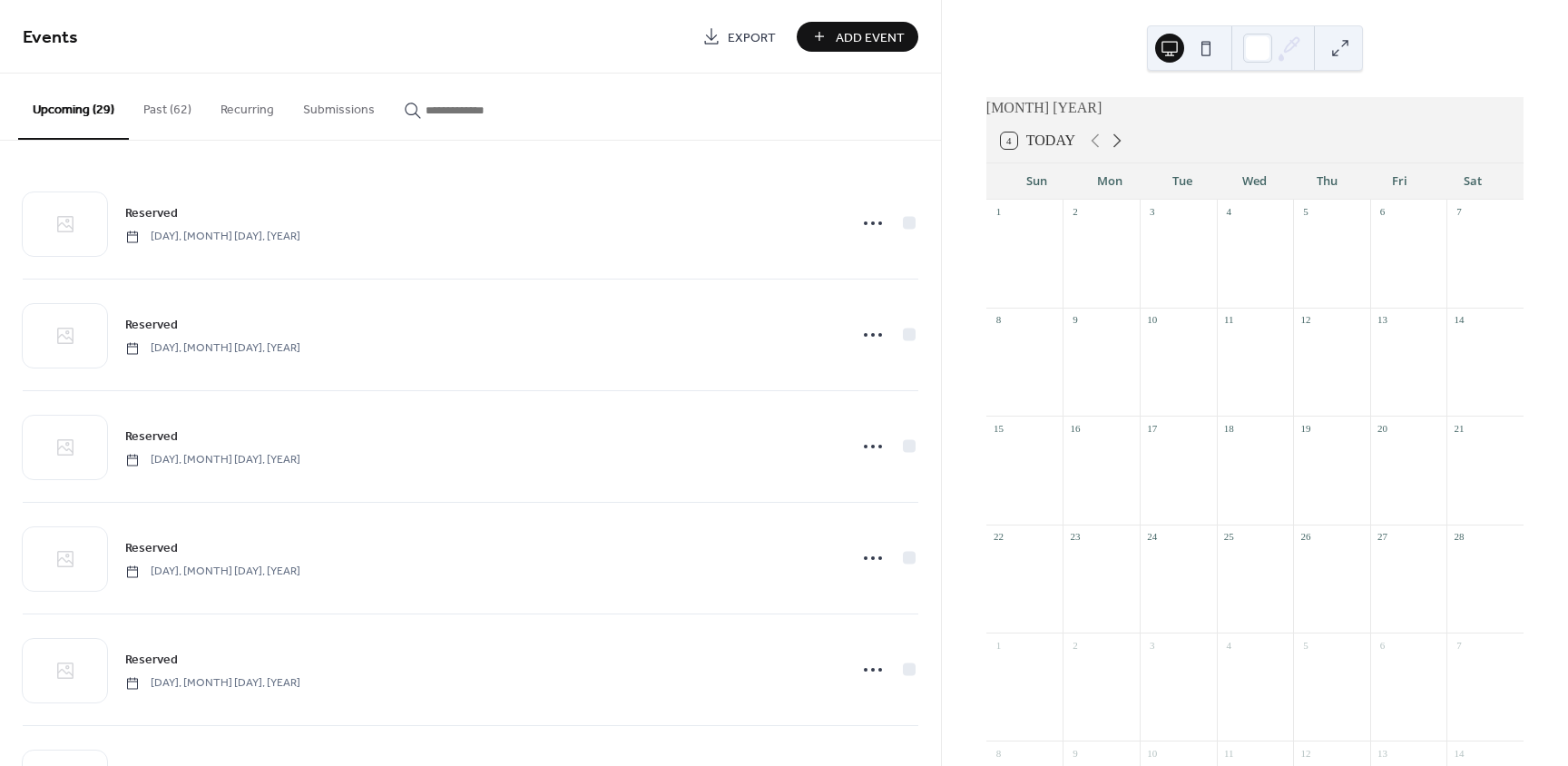 click 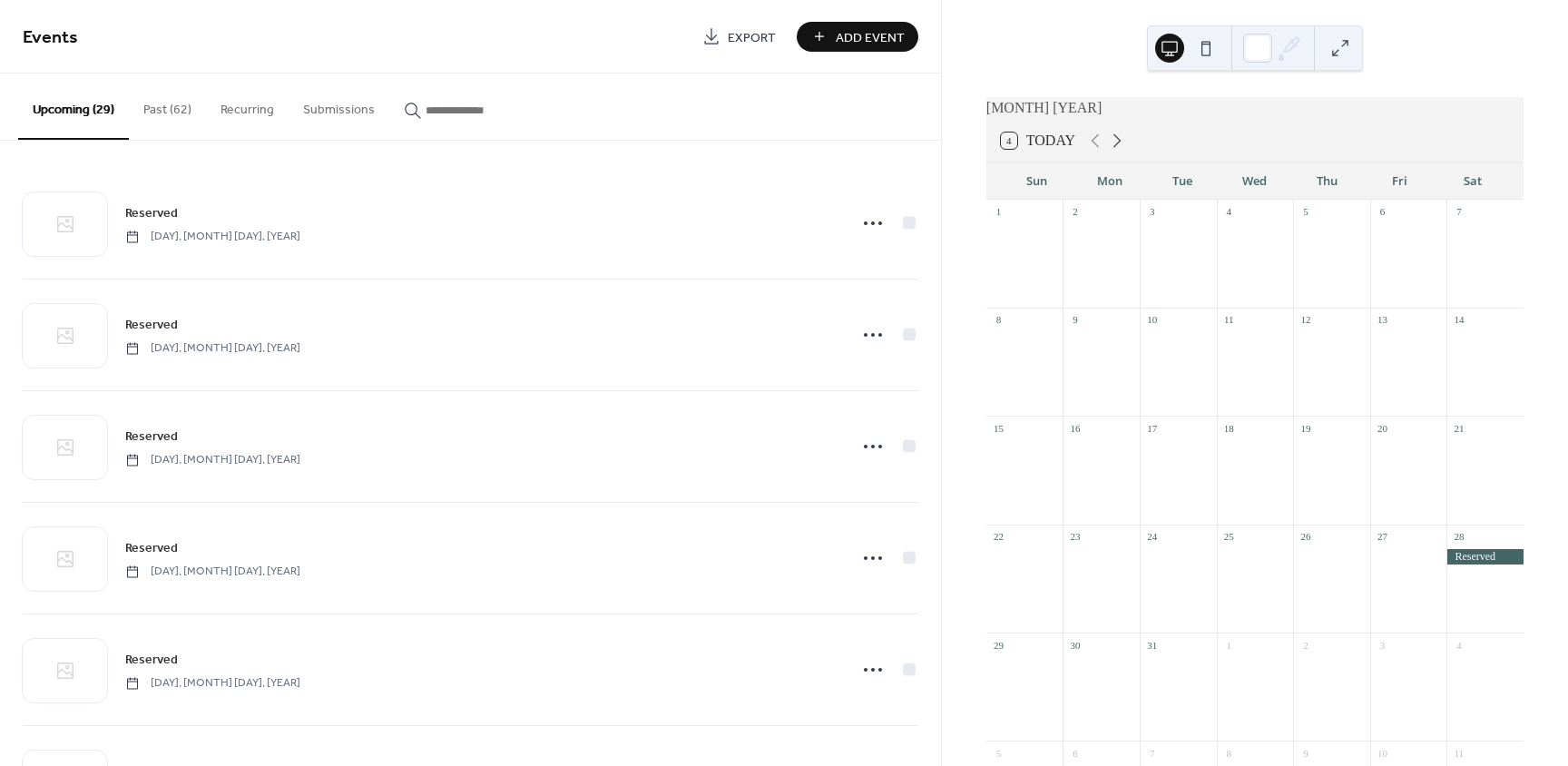 click 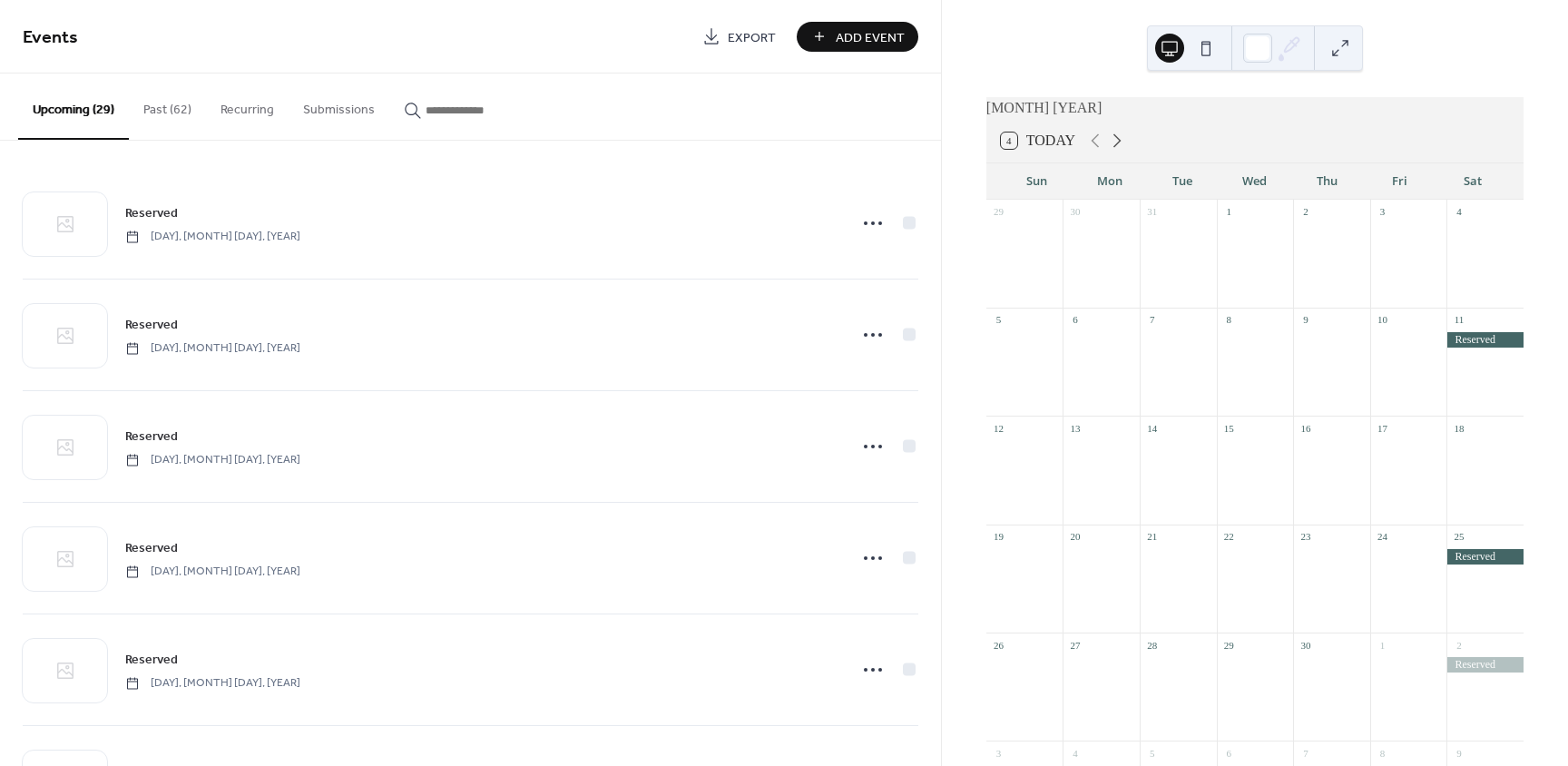 click 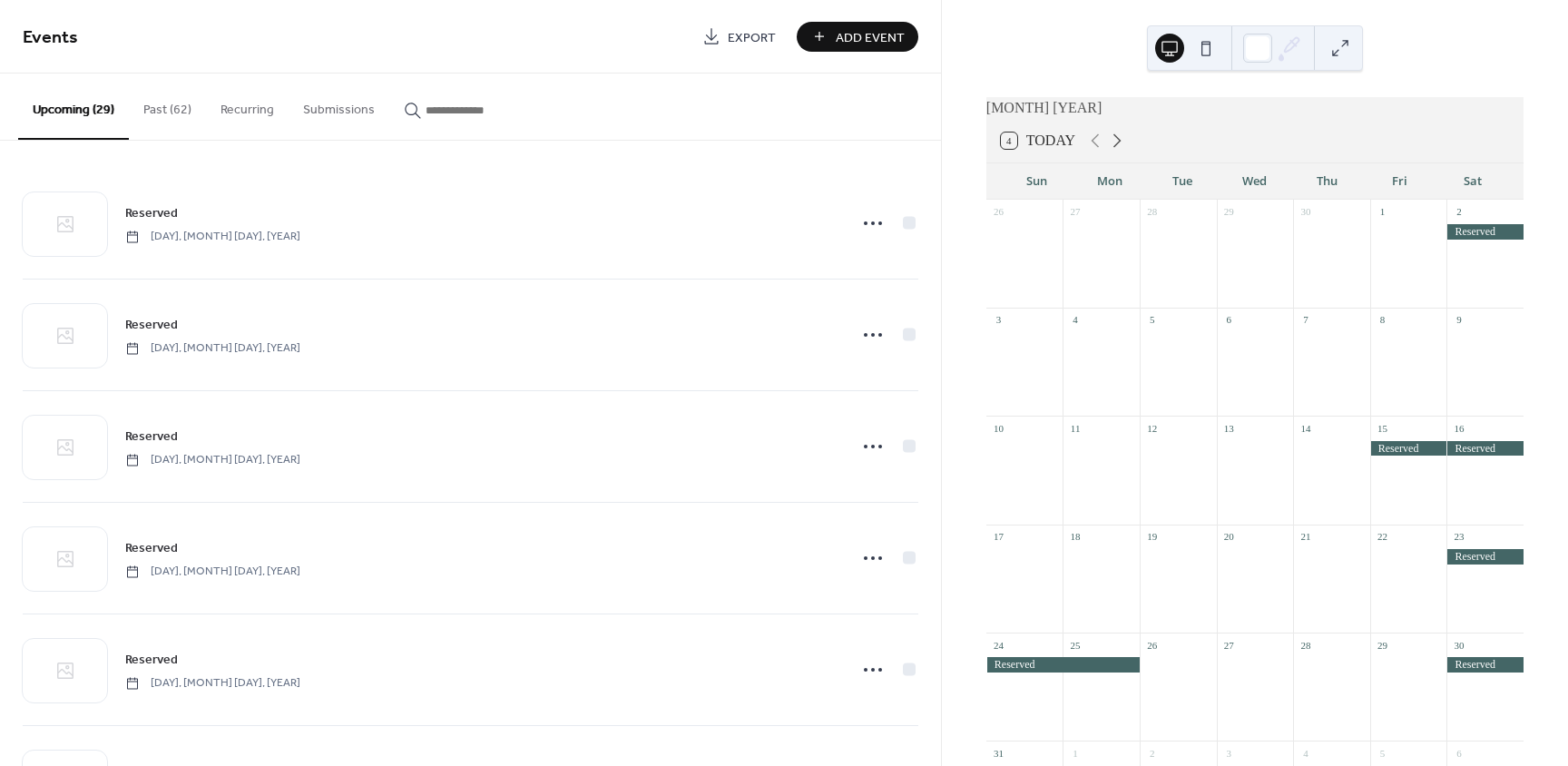 click 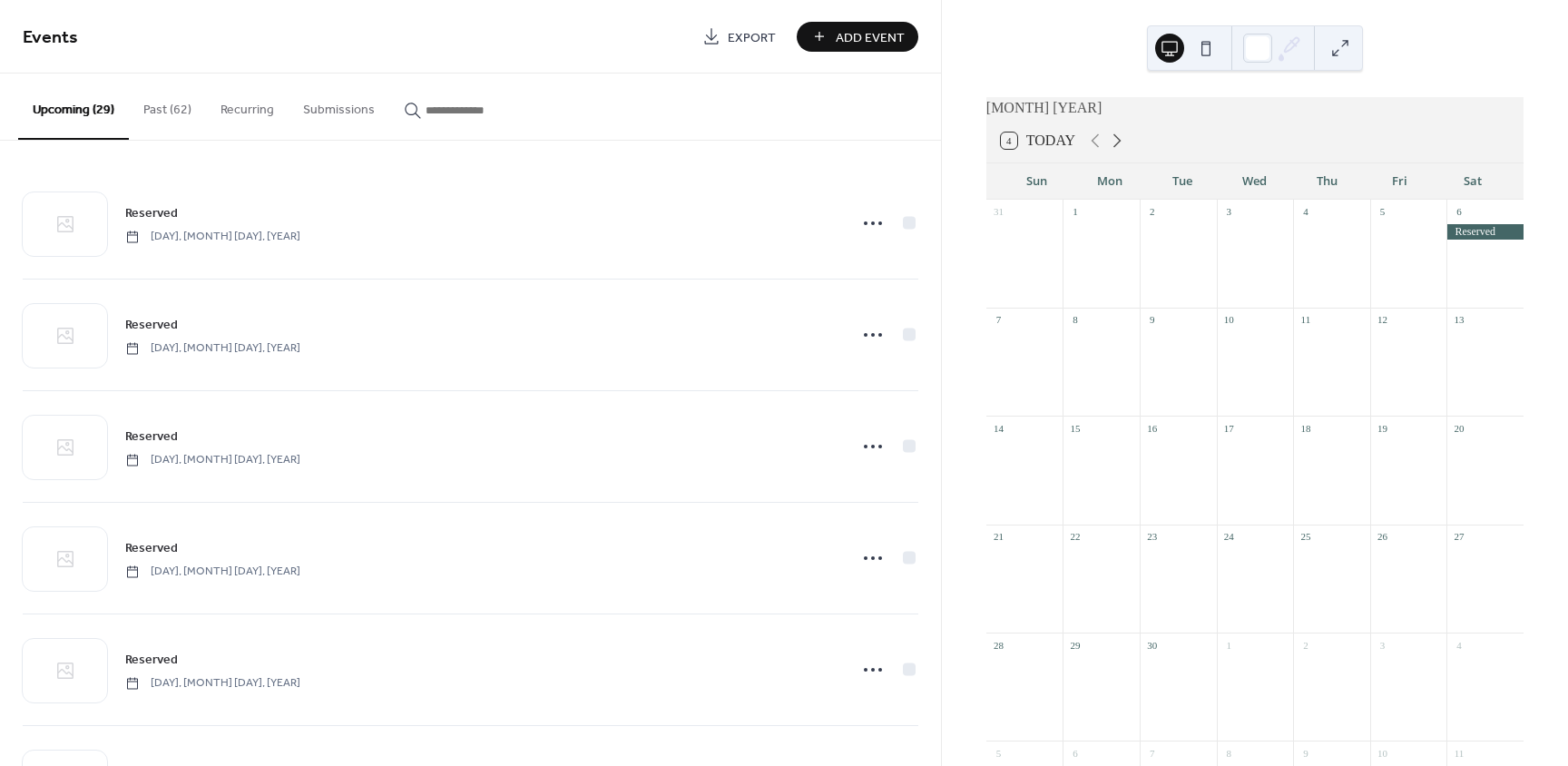 click 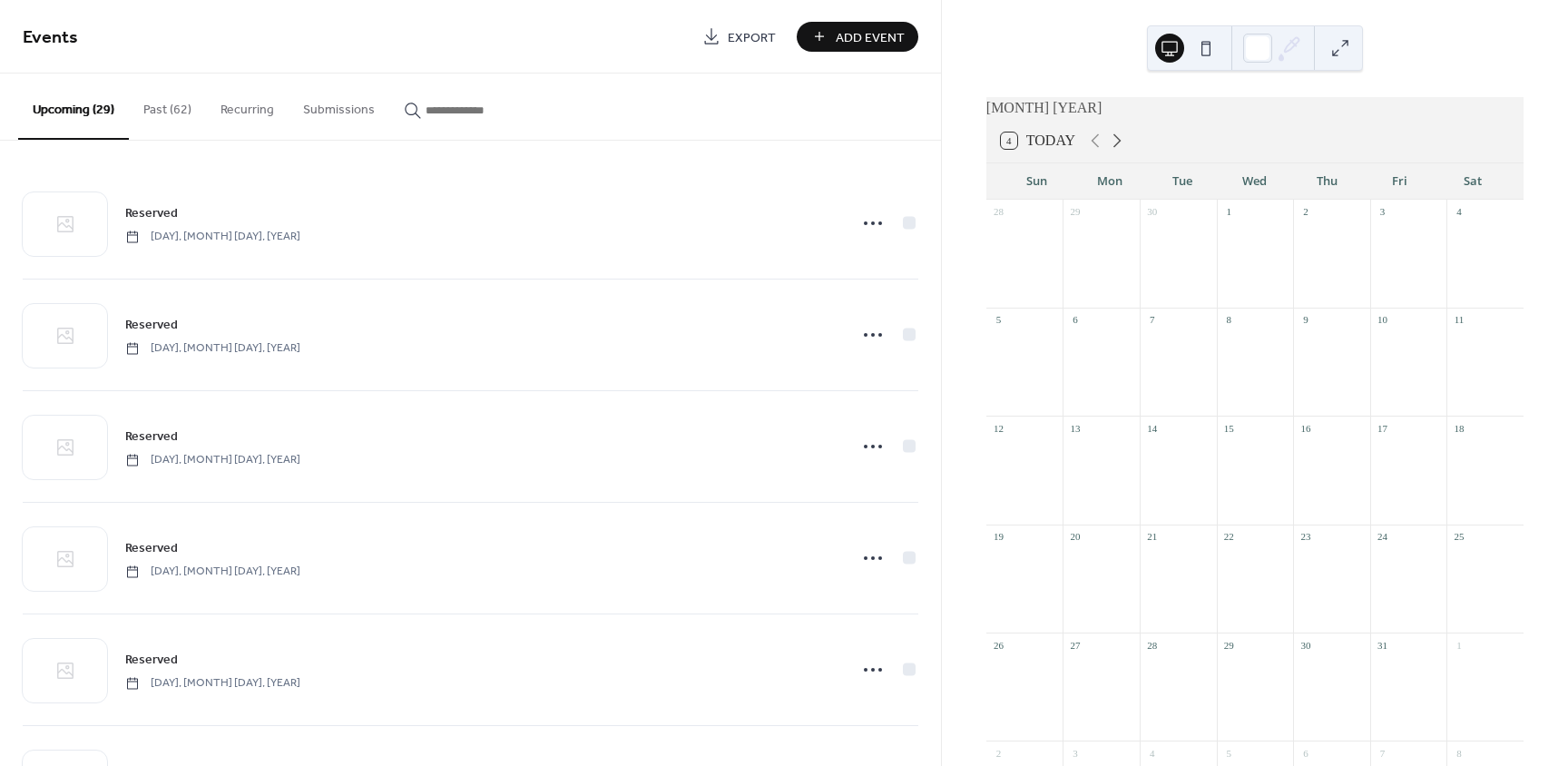 click 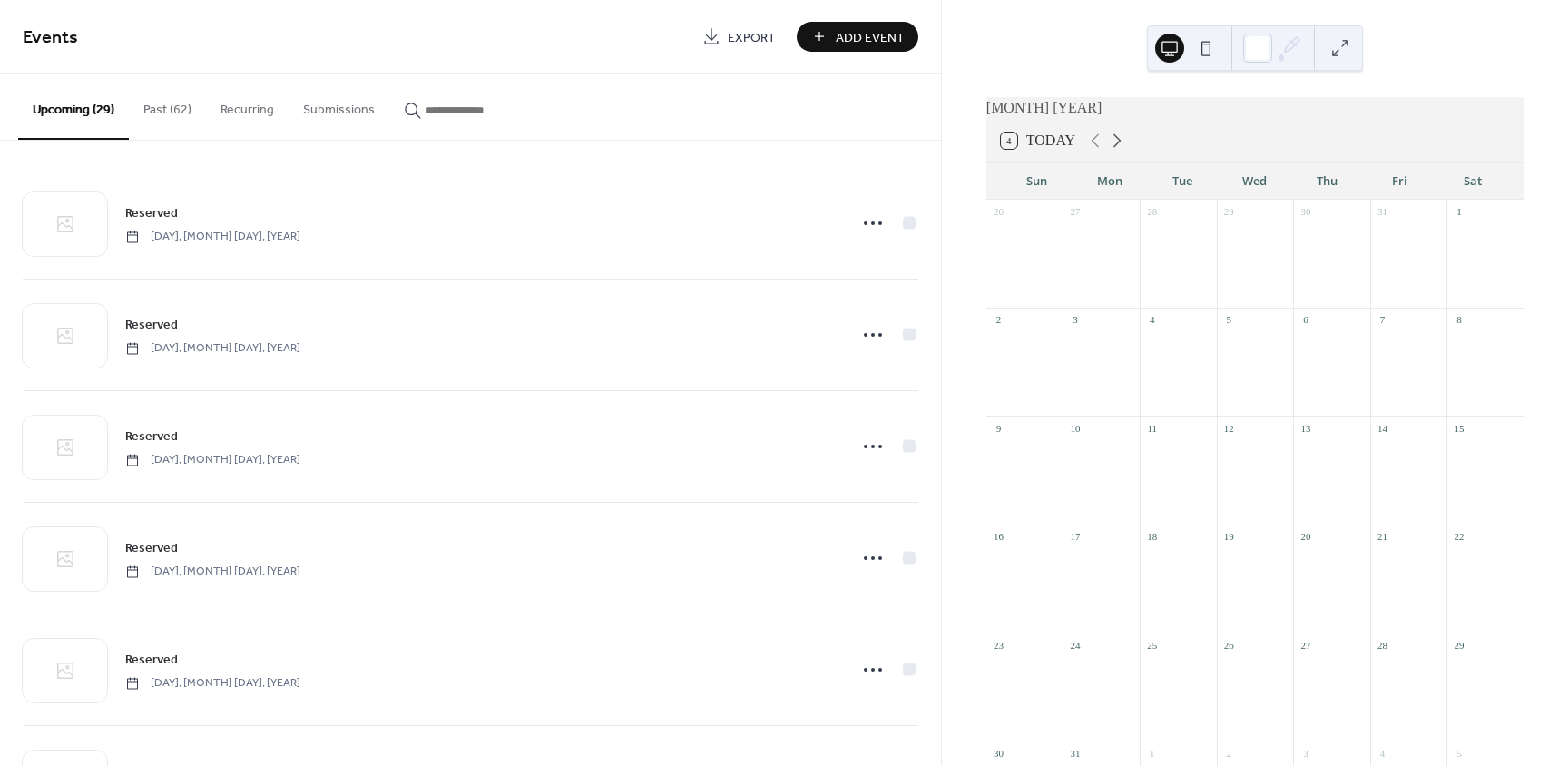 click 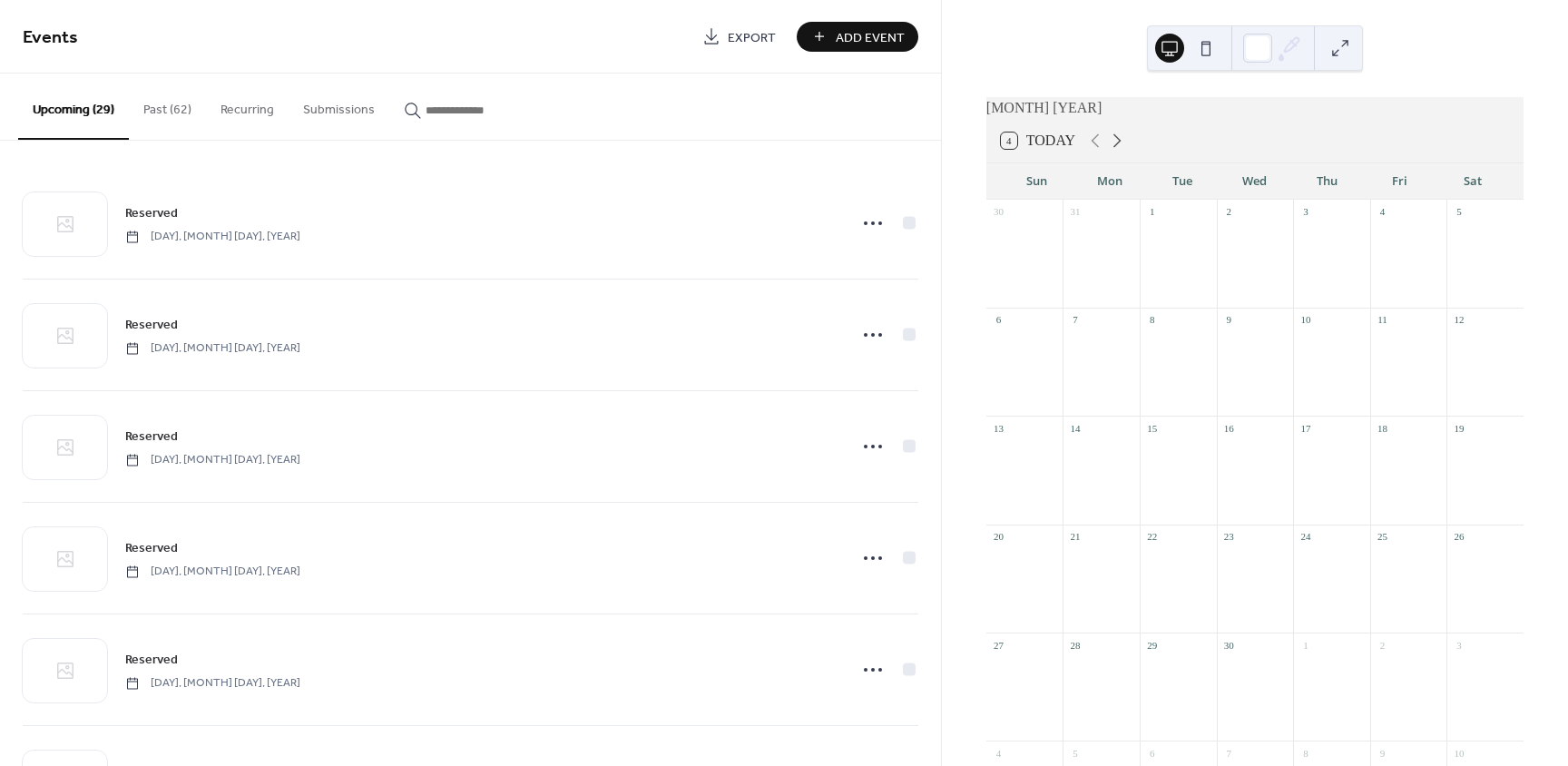 click 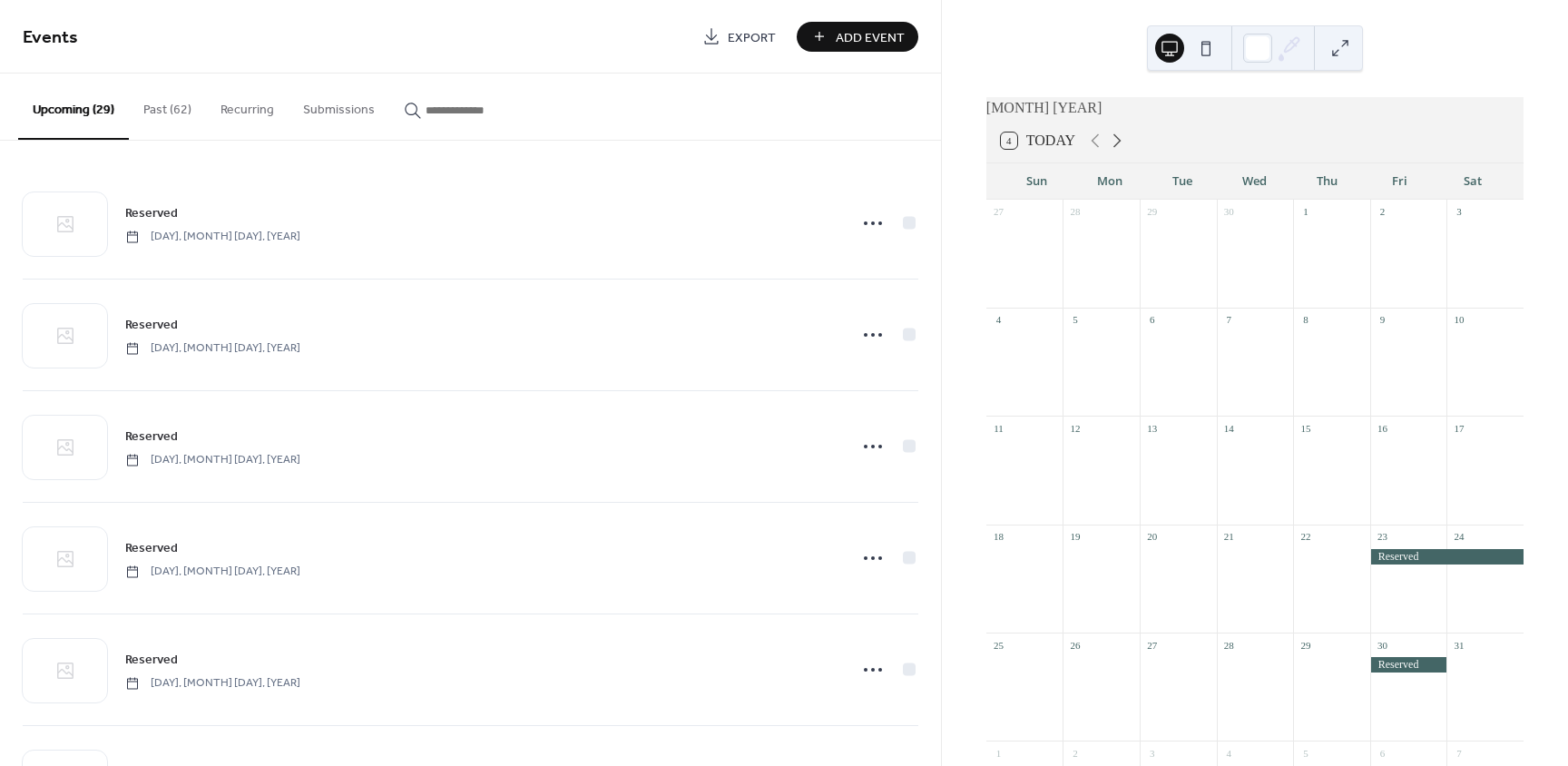 click 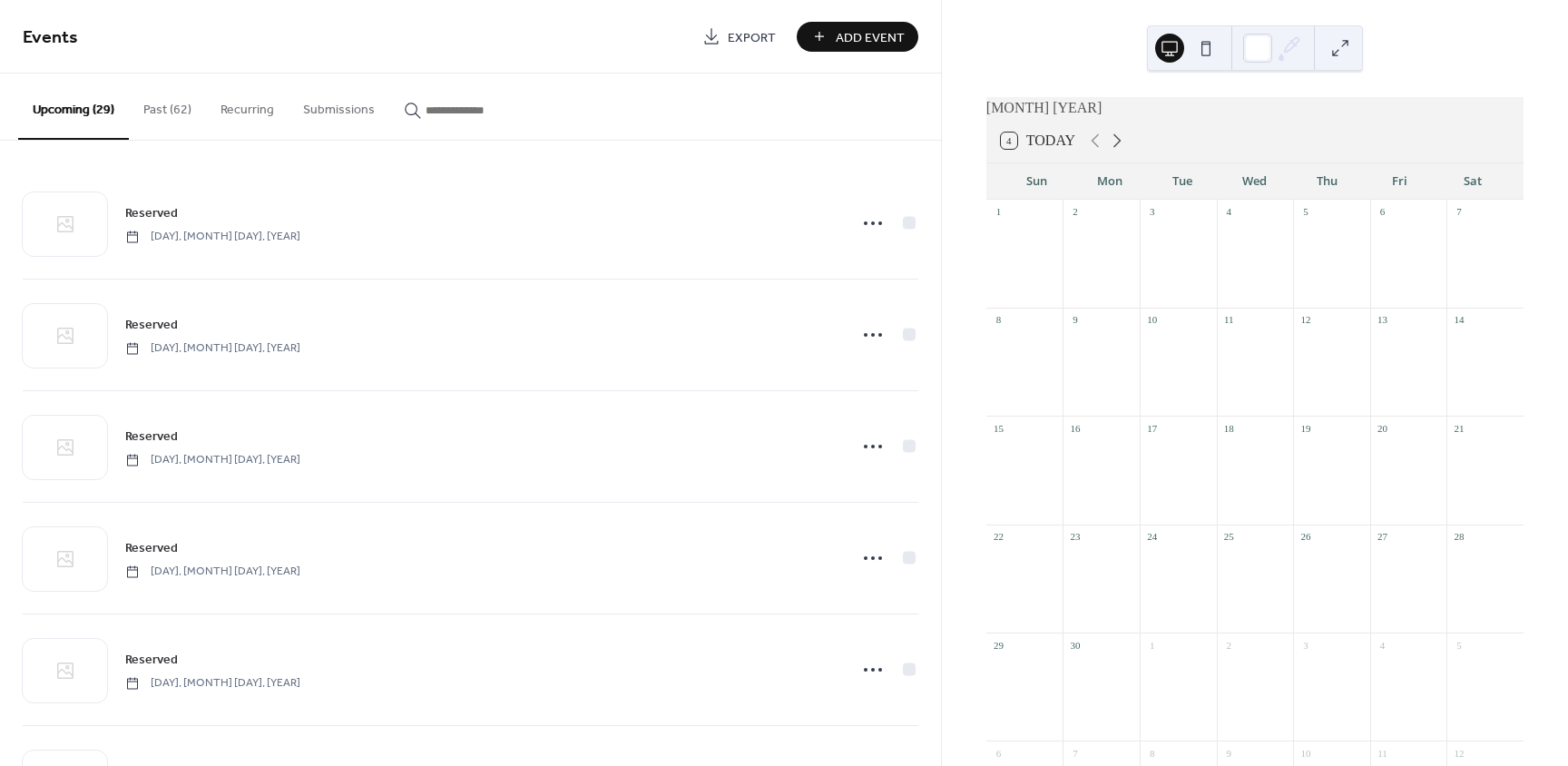 click 